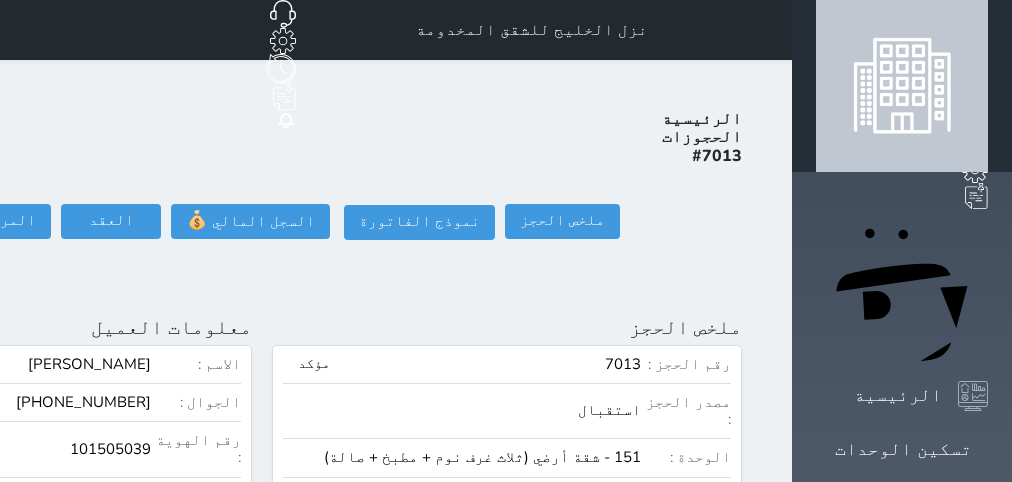 scroll, scrollTop: 0, scrollLeft: 0, axis: both 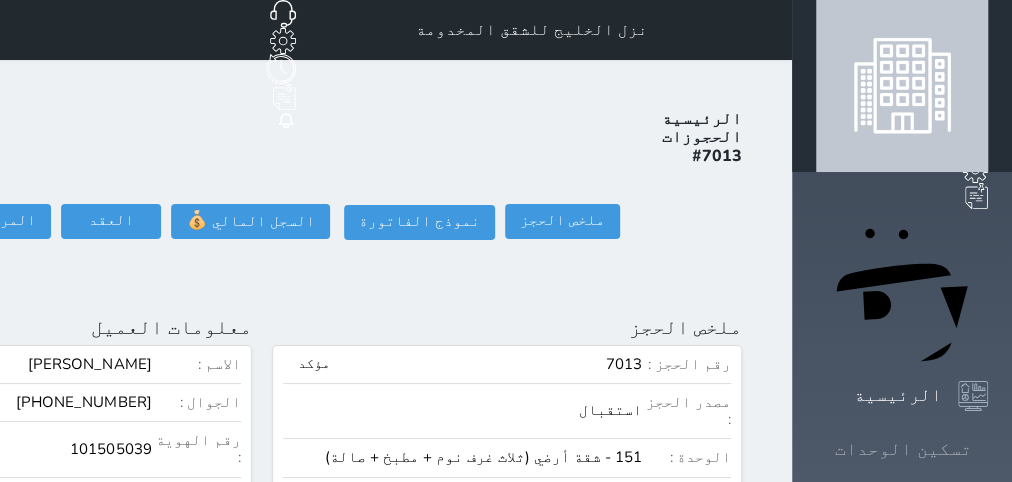 click on "تسكين الوحدات" at bounding box center (903, 449) 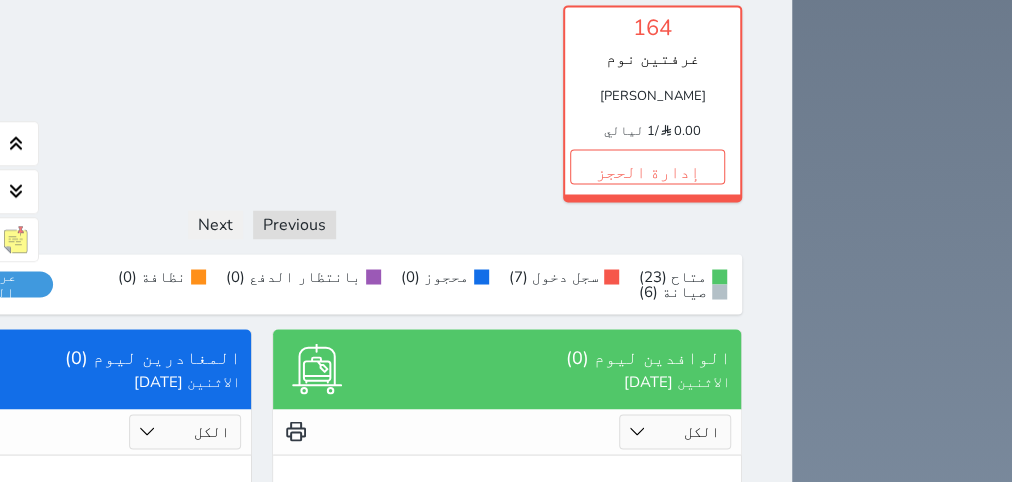 scroll, scrollTop: 1215, scrollLeft: 0, axis: vertical 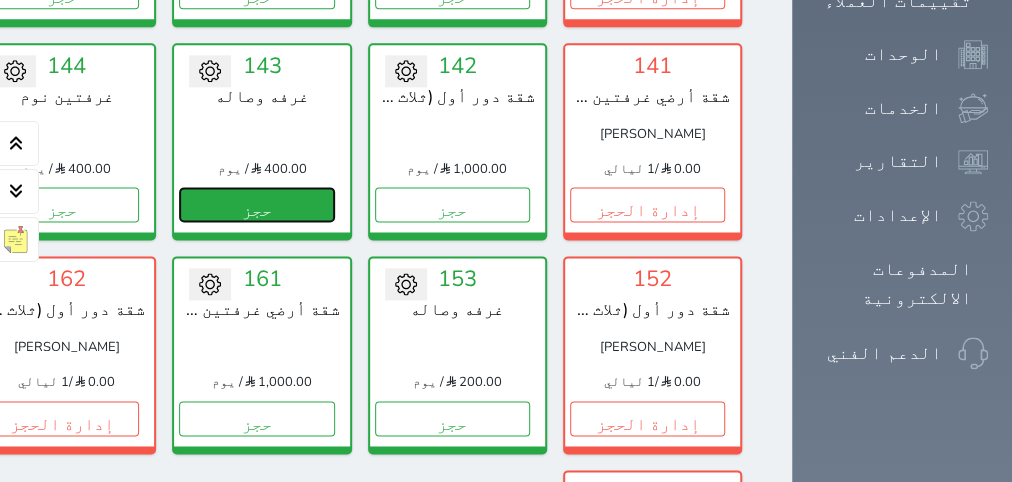 click on "حجز" at bounding box center (256, 204) 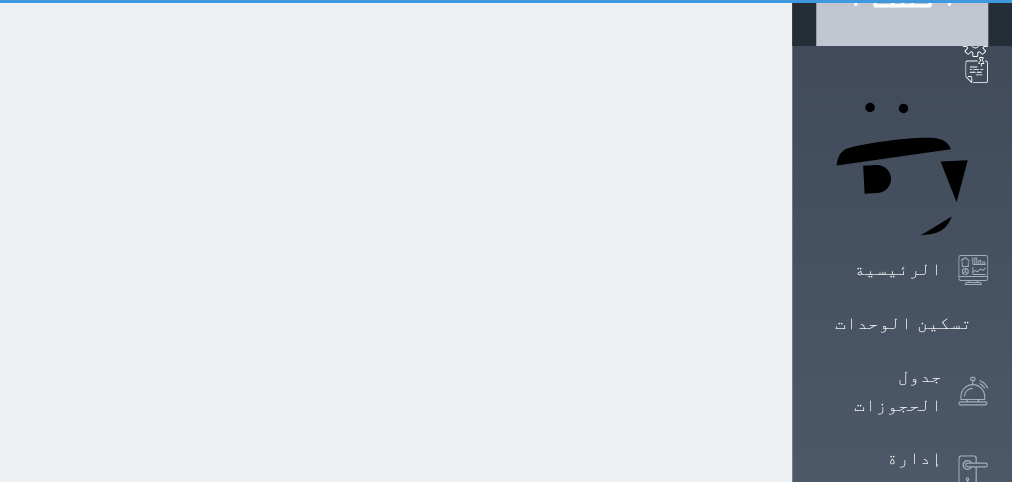 scroll, scrollTop: 3, scrollLeft: 0, axis: vertical 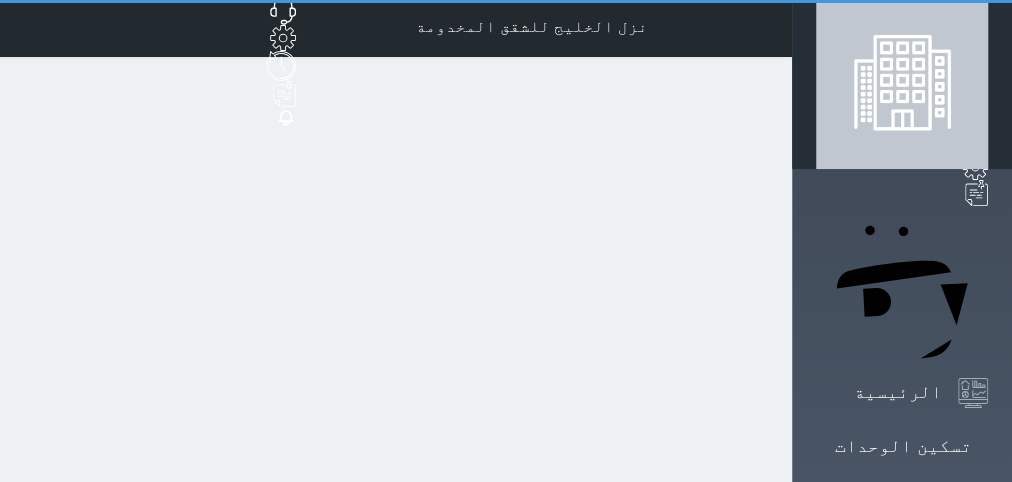 select on "1" 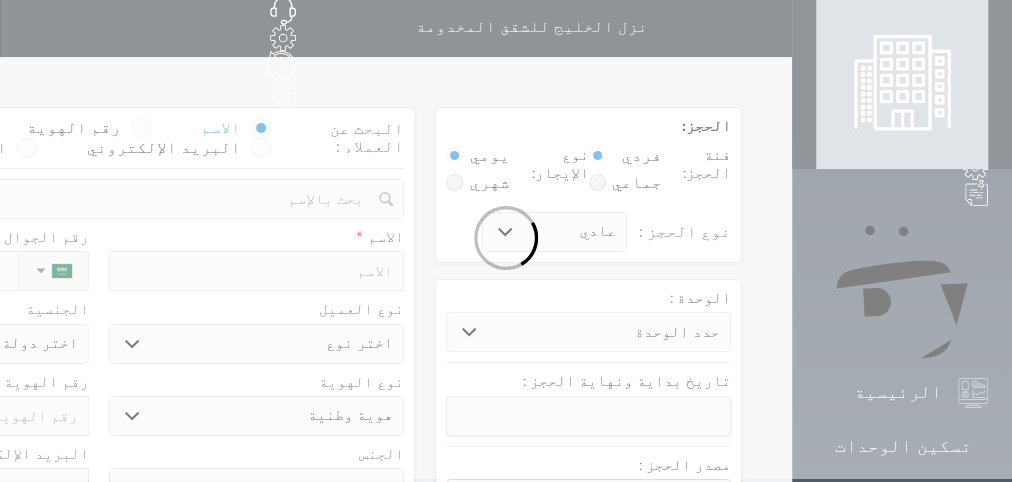 scroll, scrollTop: 0, scrollLeft: 0, axis: both 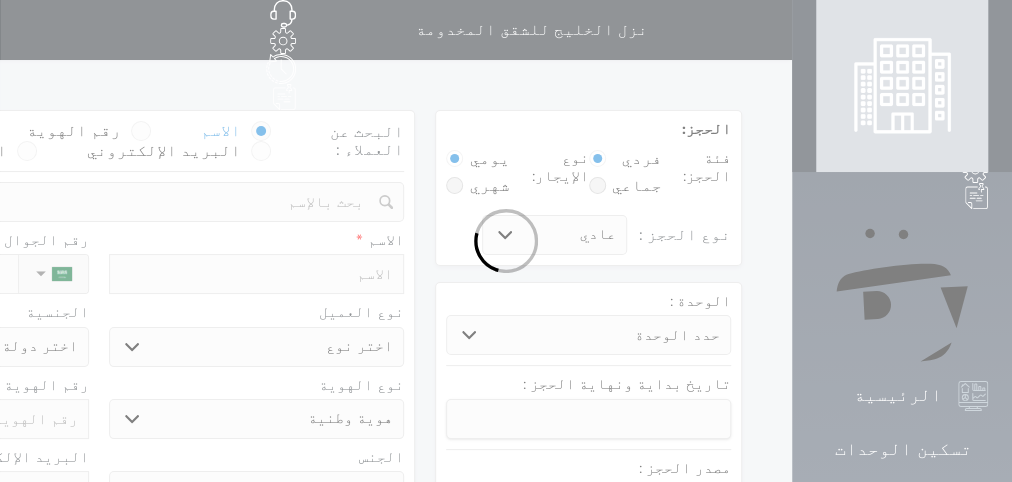 select 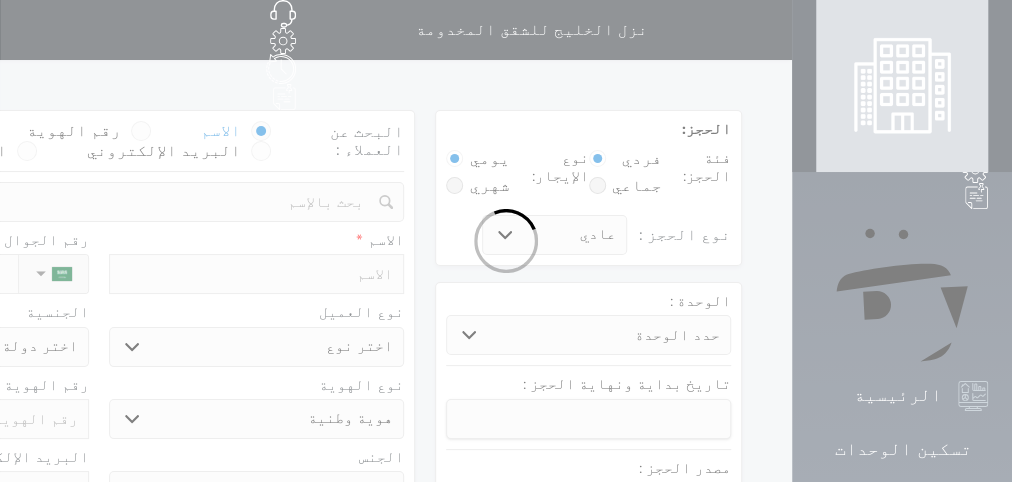 select on "5743" 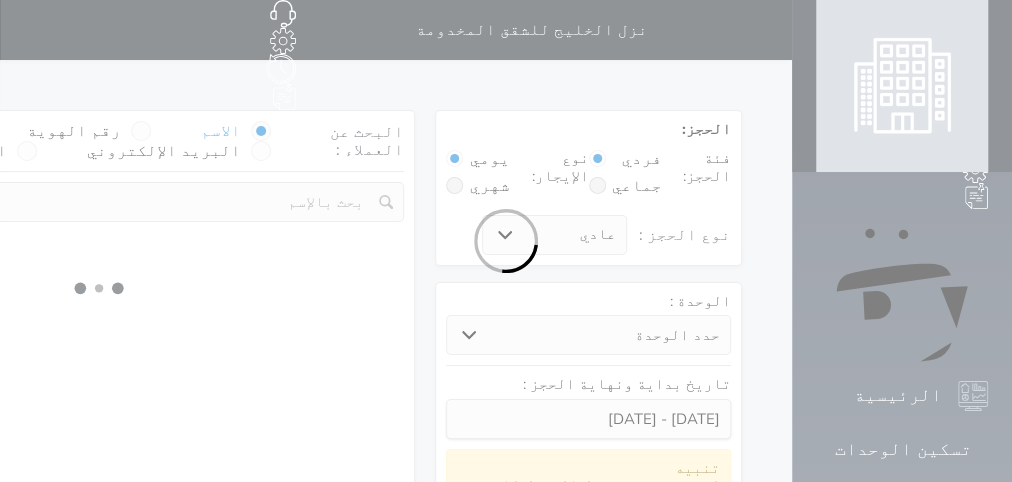 select 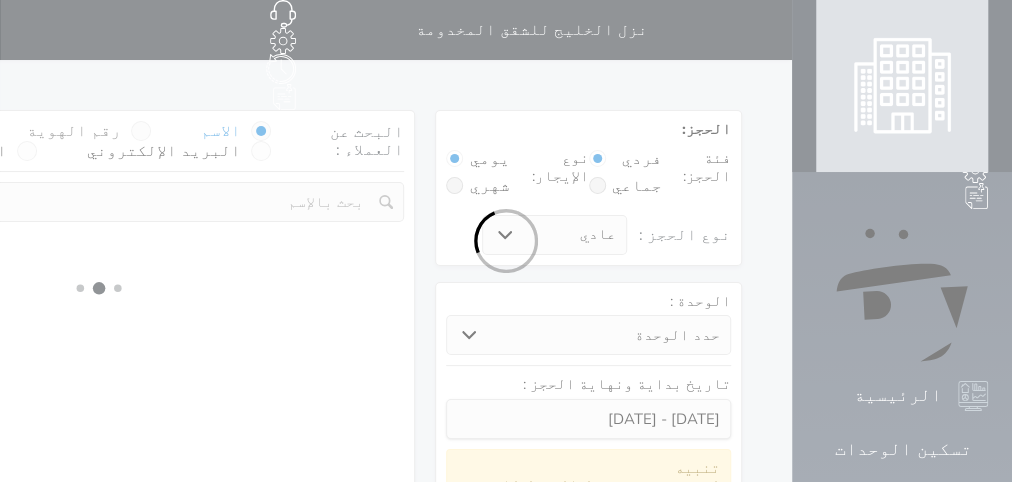 select on "1" 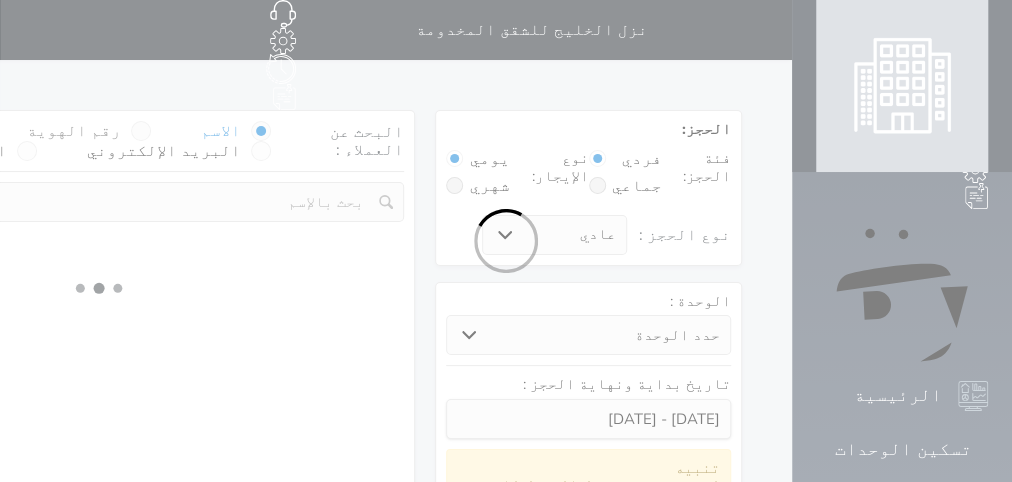 select on "113" 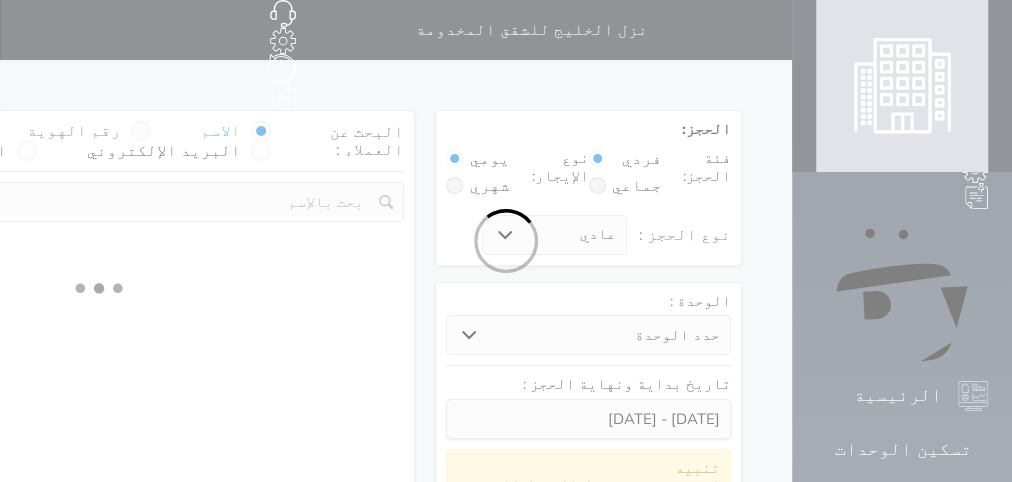 select on "1" 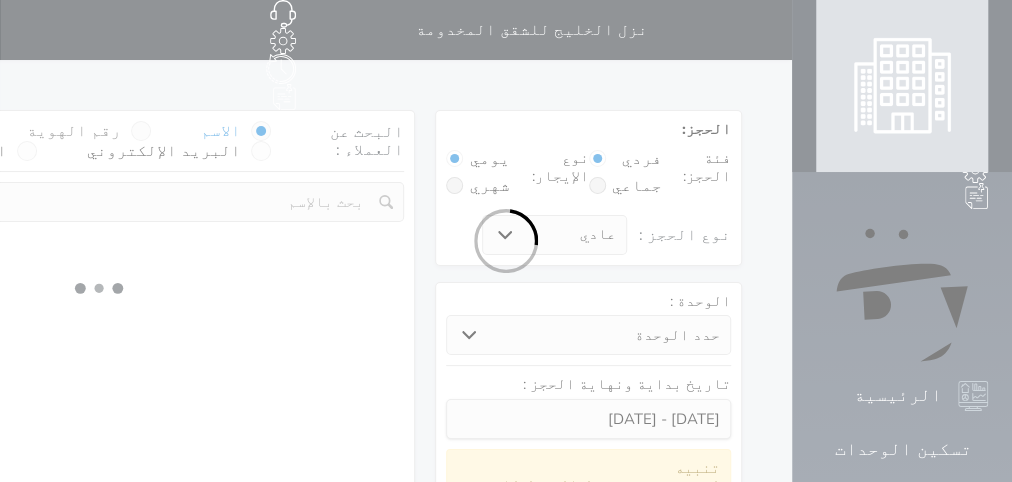 select 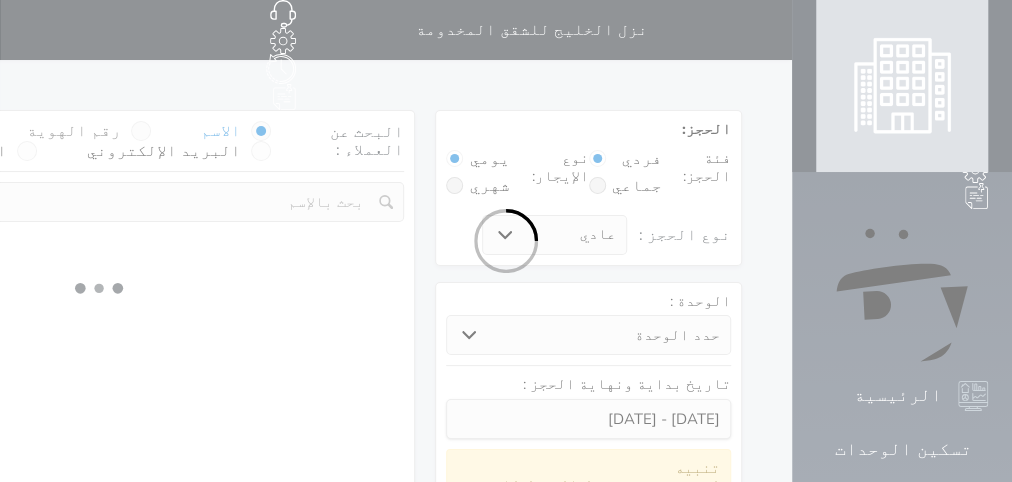 select on "7" 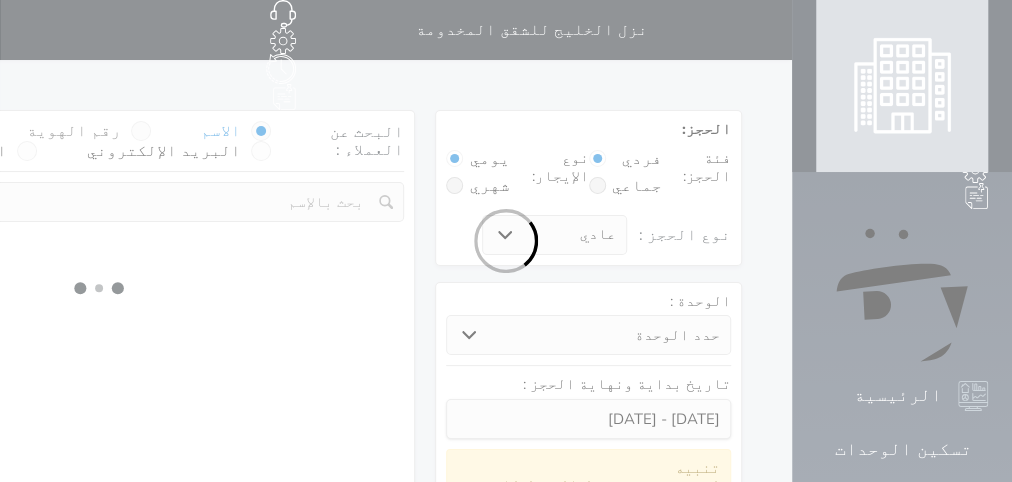 select 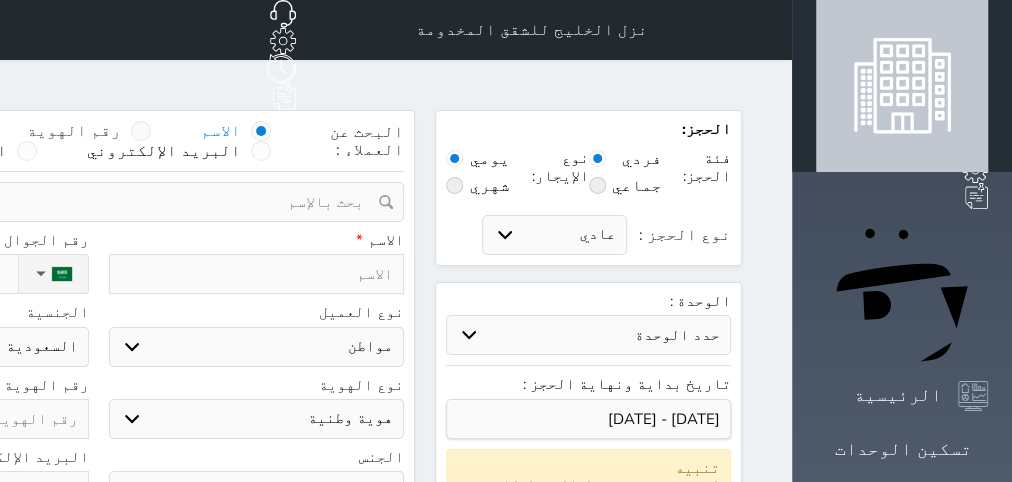 select 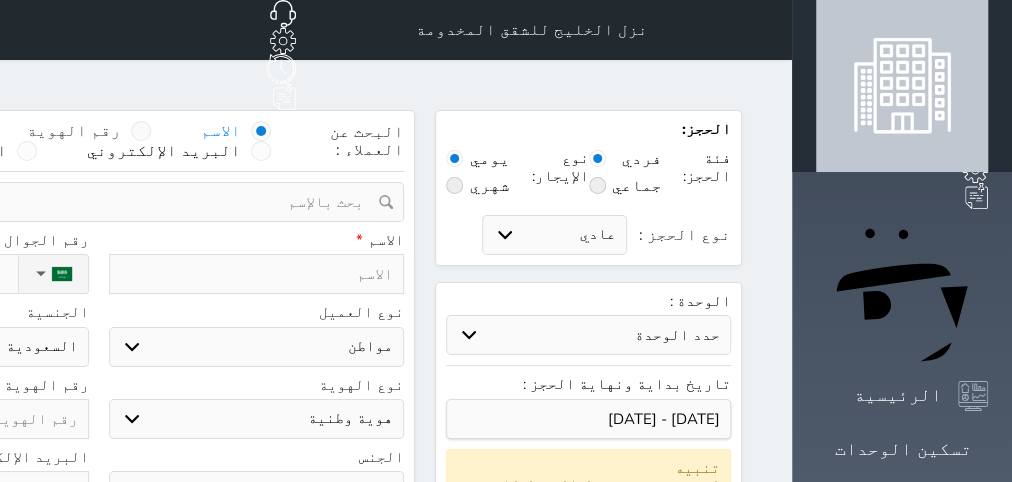 select 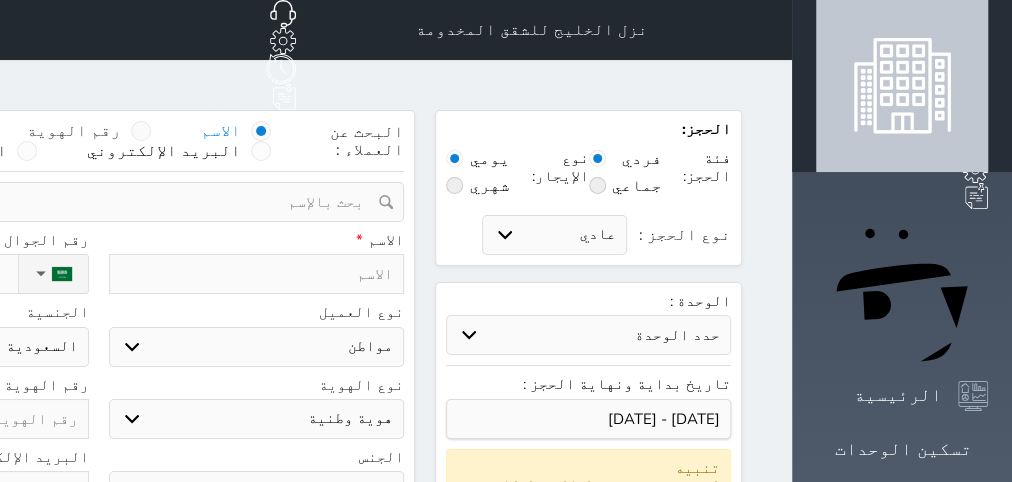 select 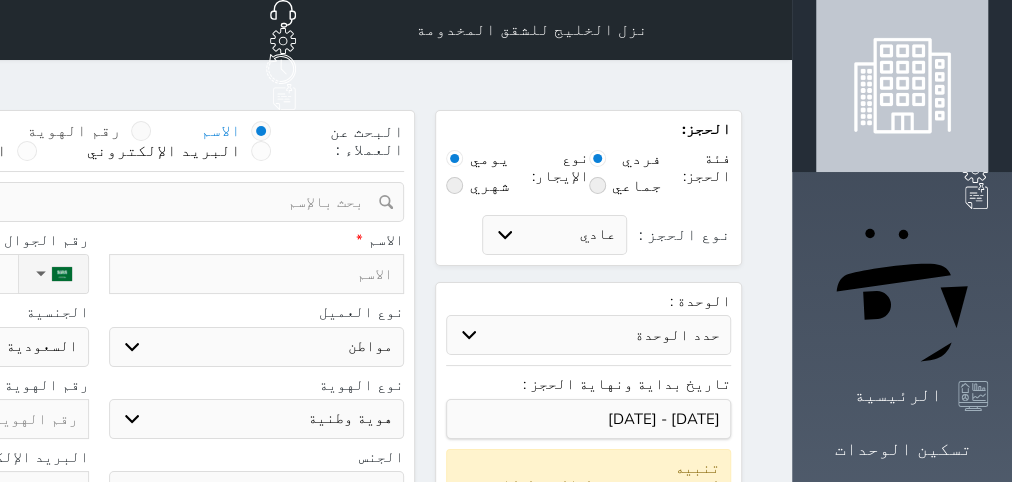select 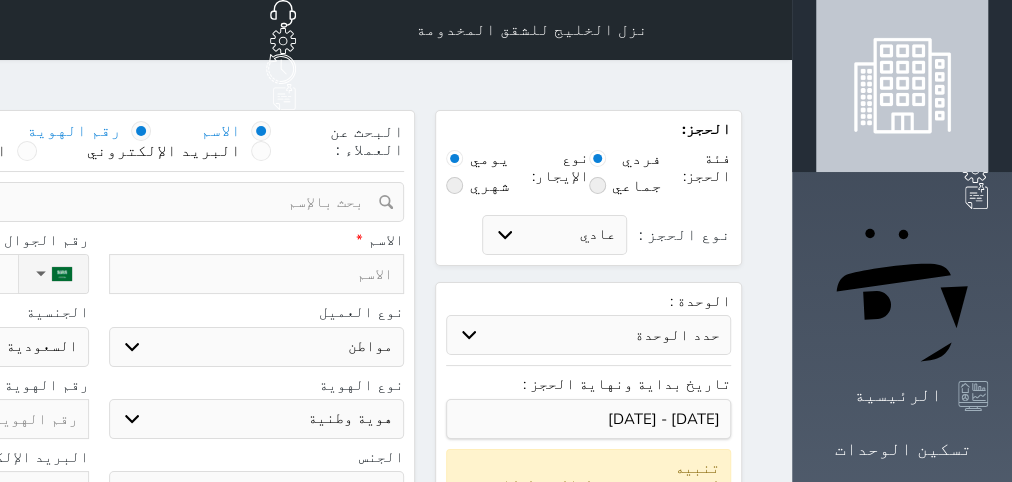 select 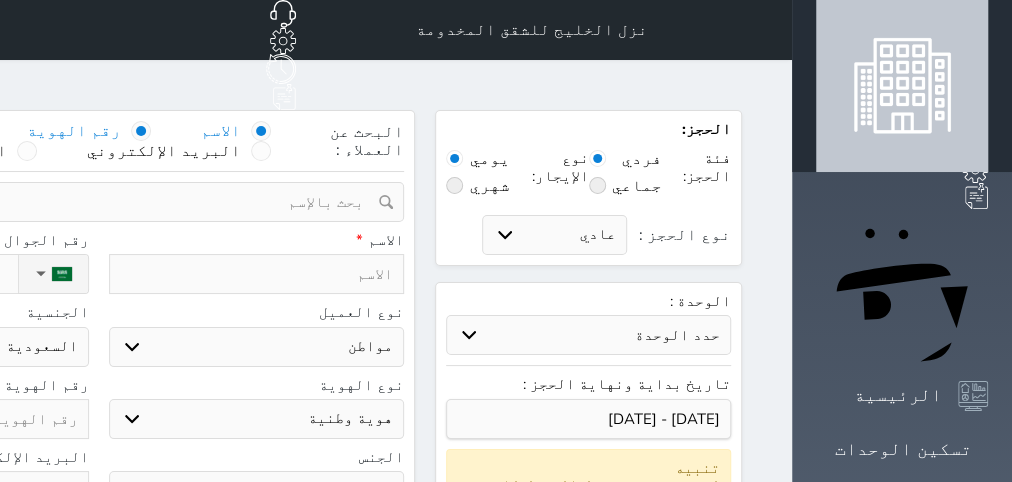select 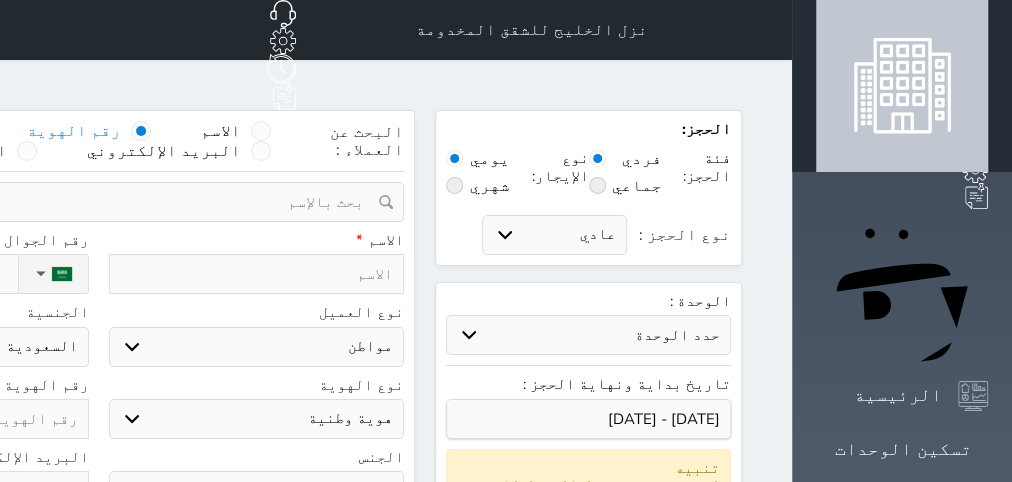 select 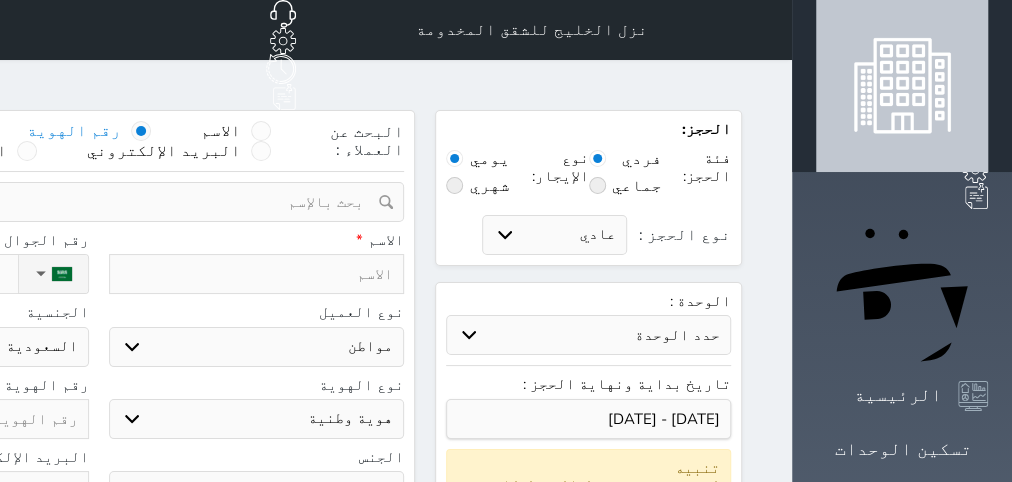 select 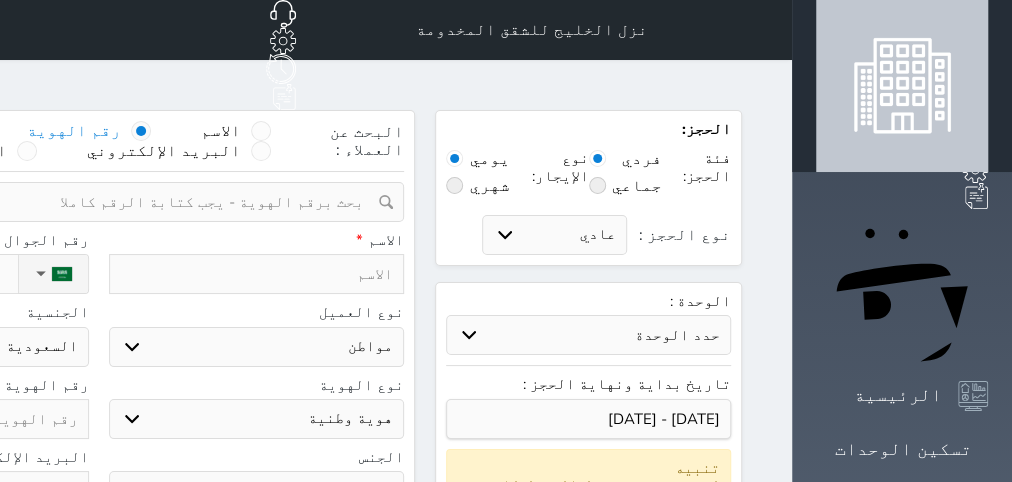 click at bounding box center [91, 202] 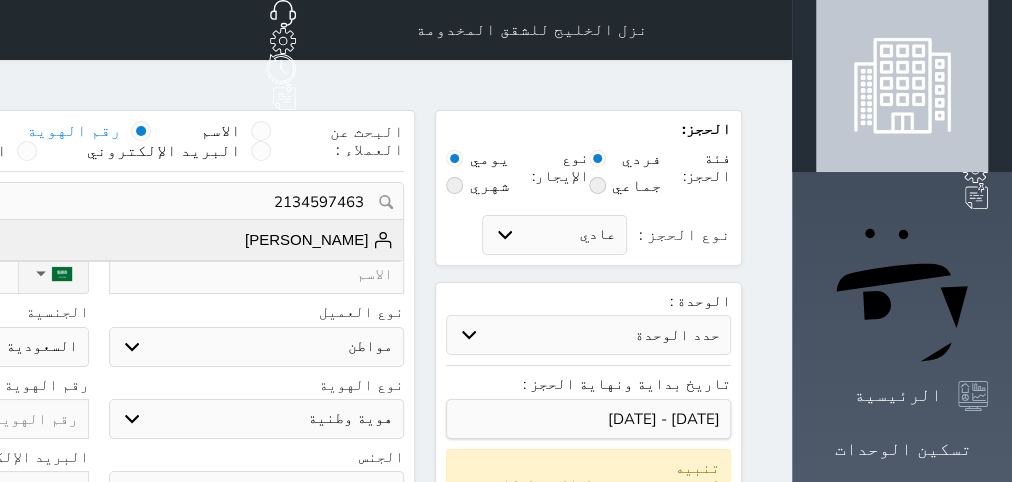 click on "ريان بخش" at bounding box center (319, 240) 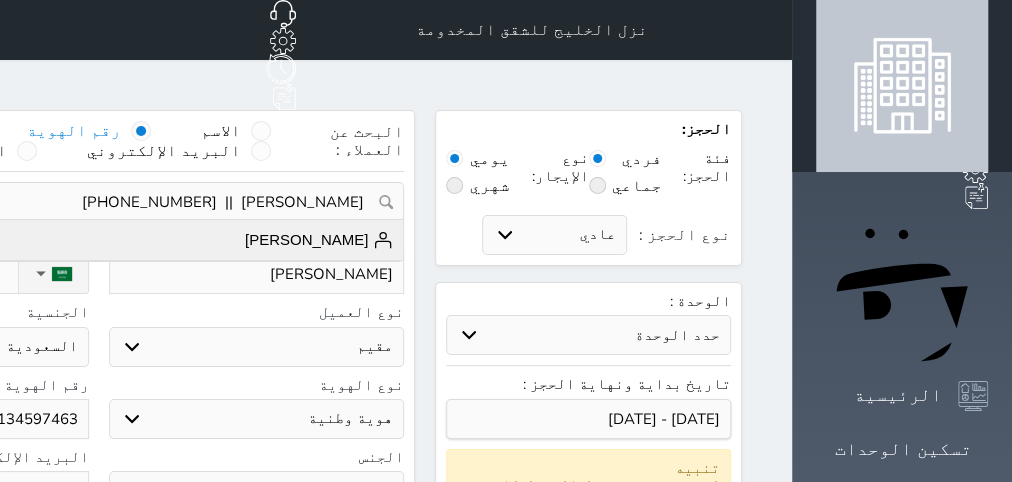 select on "304" 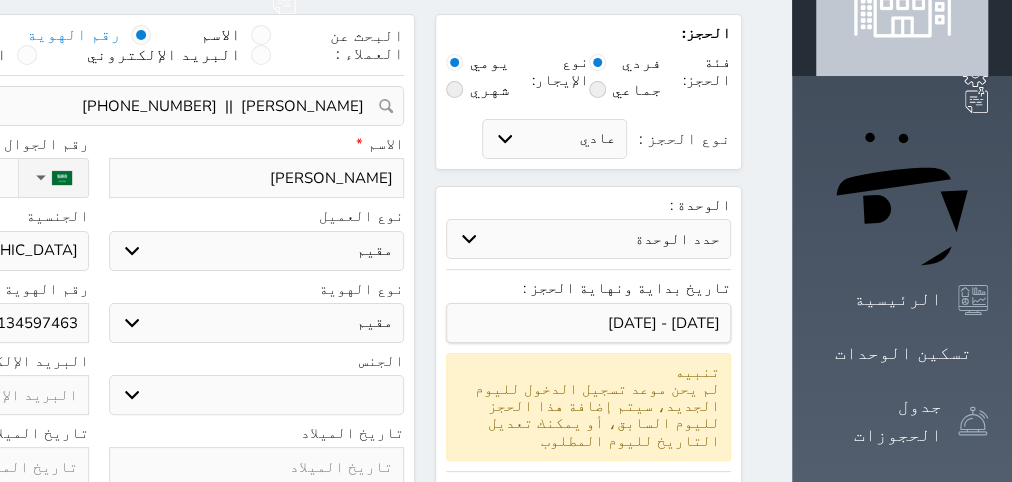 select 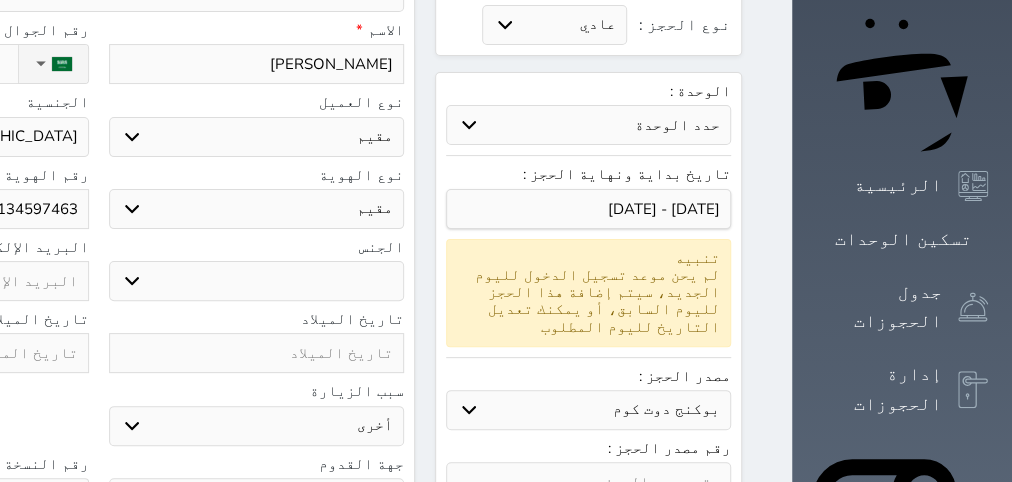 scroll, scrollTop: 252, scrollLeft: 0, axis: vertical 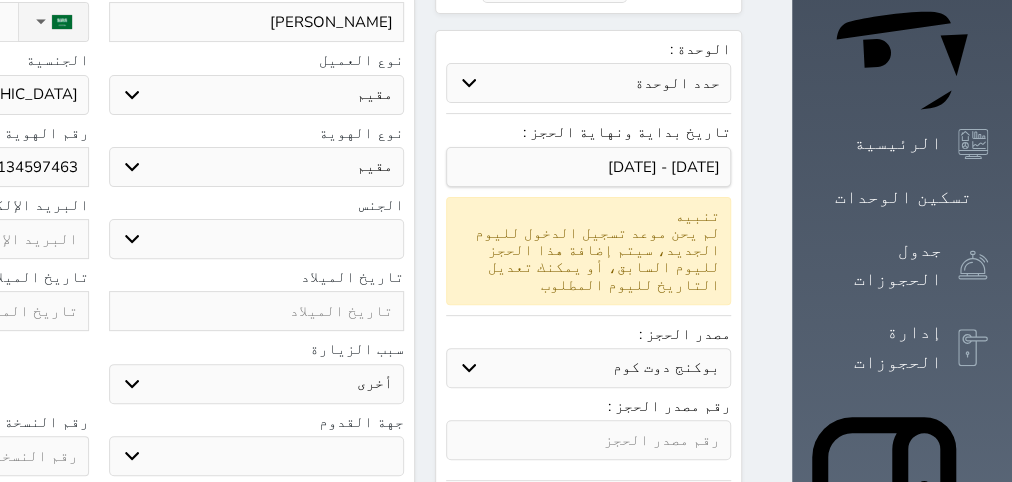 click at bounding box center (-59, 239) 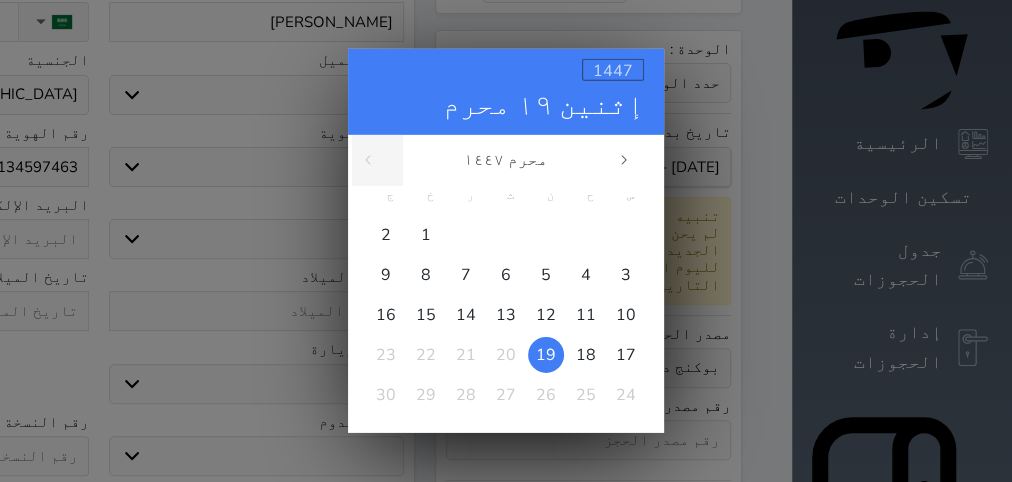 click on "1447" at bounding box center [613, 71] 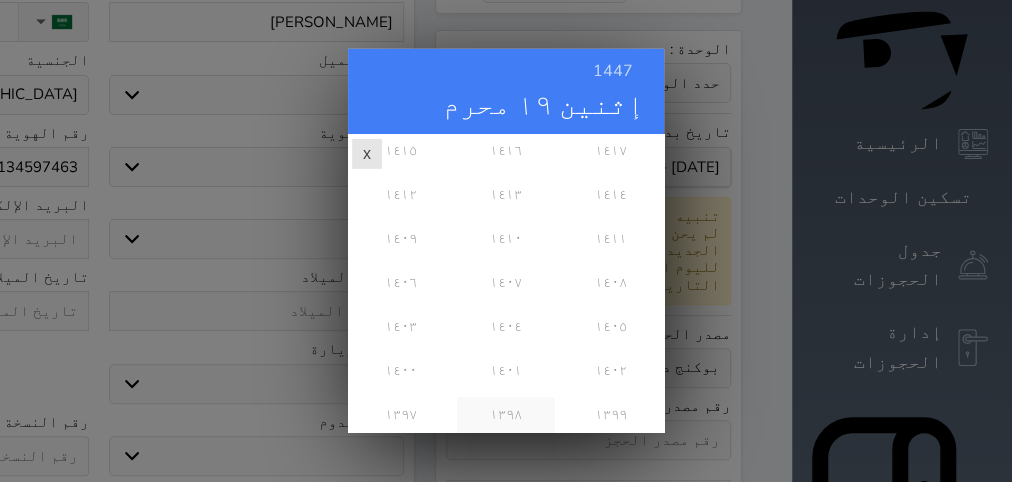 scroll, scrollTop: 419, scrollLeft: 0, axis: vertical 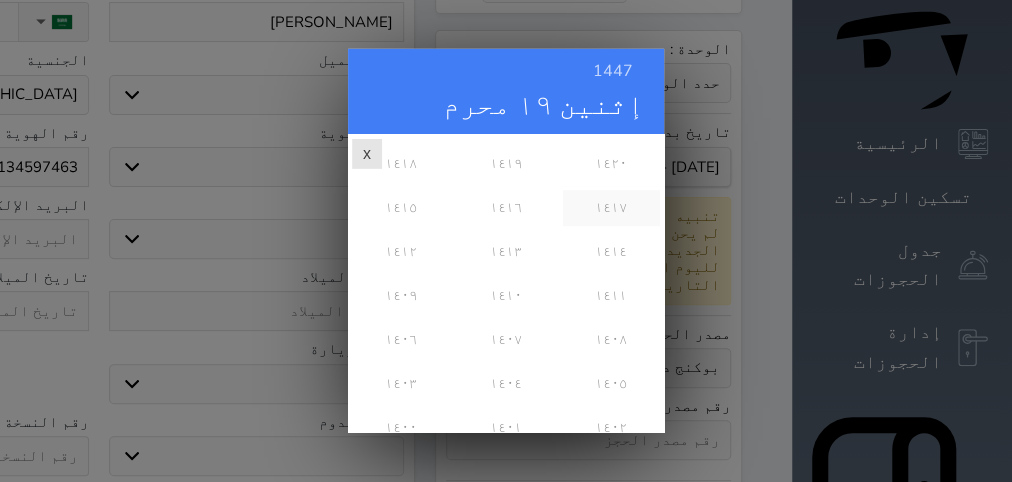 click on "١٤١٧" at bounding box center (611, 208) 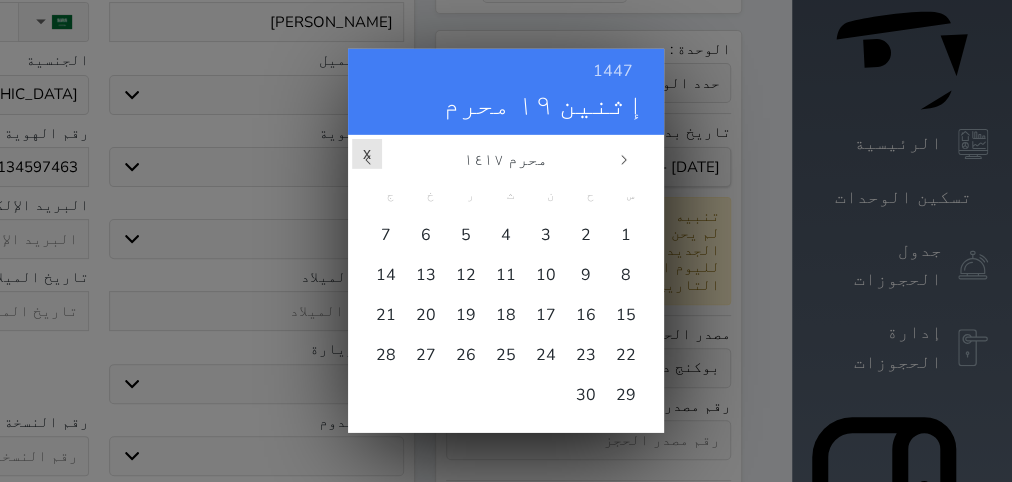 scroll, scrollTop: 0, scrollLeft: 0, axis: both 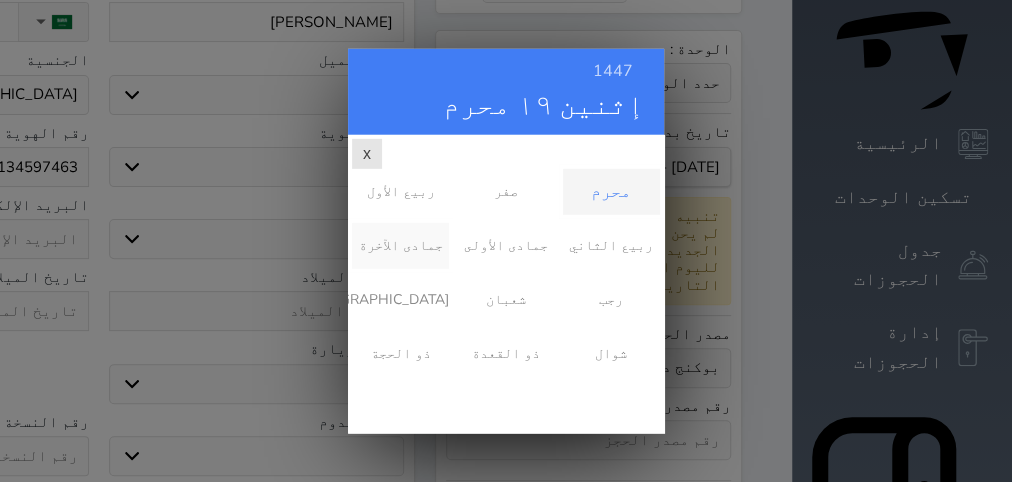 click on "جمادى الآخرة" at bounding box center (400, 246) 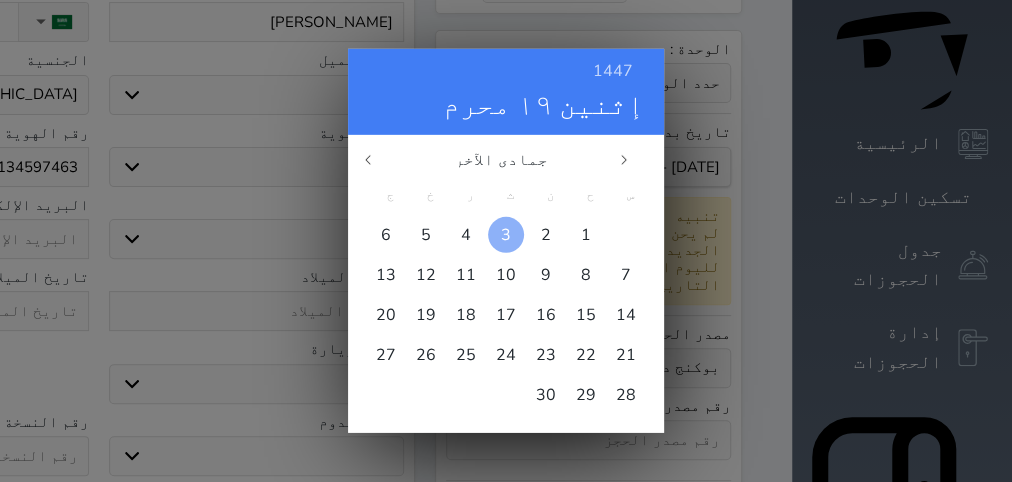 click at bounding box center (506, 235) 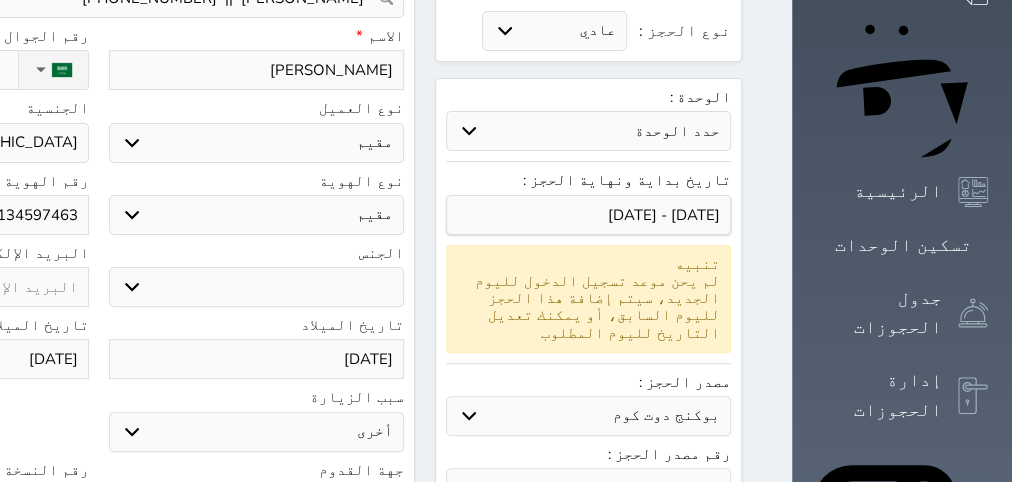 scroll, scrollTop: 378, scrollLeft: 0, axis: vertical 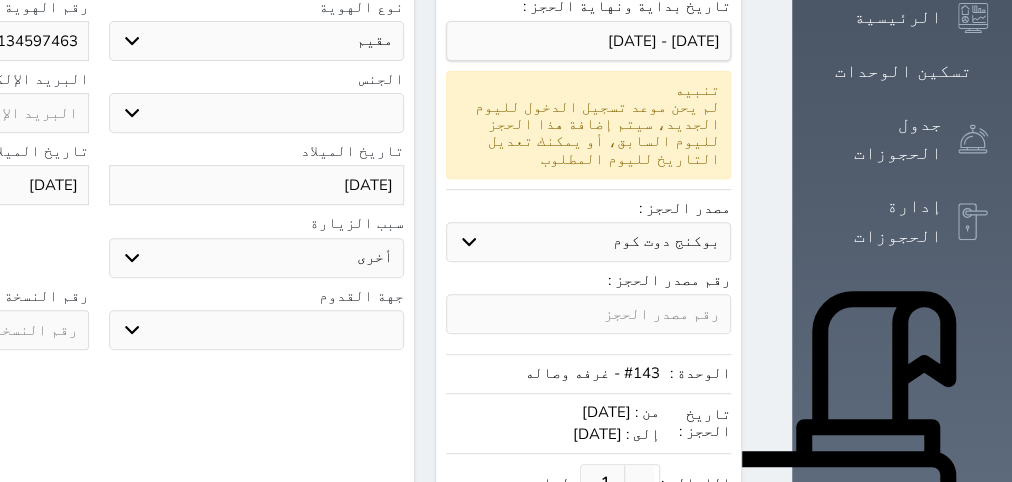 click at bounding box center [-59, 330] 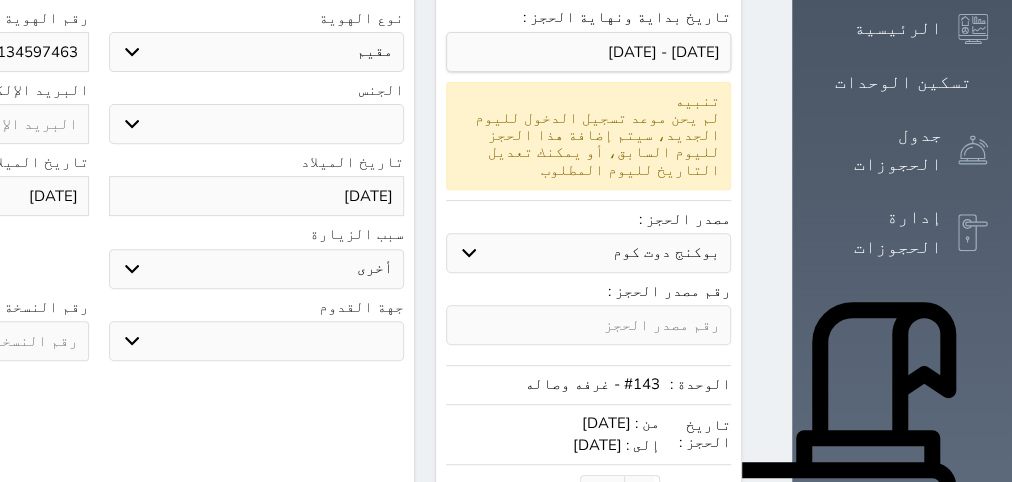scroll, scrollTop: 504, scrollLeft: 0, axis: vertical 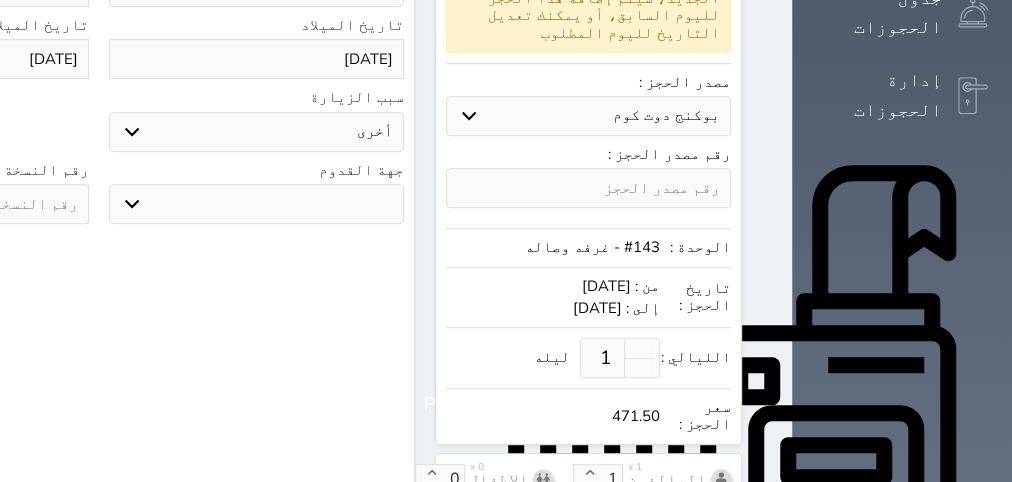 select 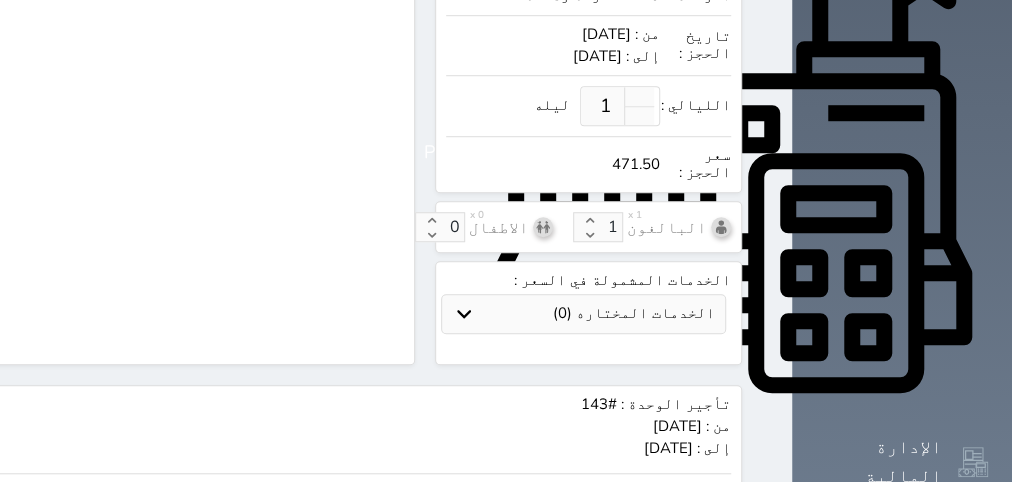 scroll, scrollTop: 966, scrollLeft: 0, axis: vertical 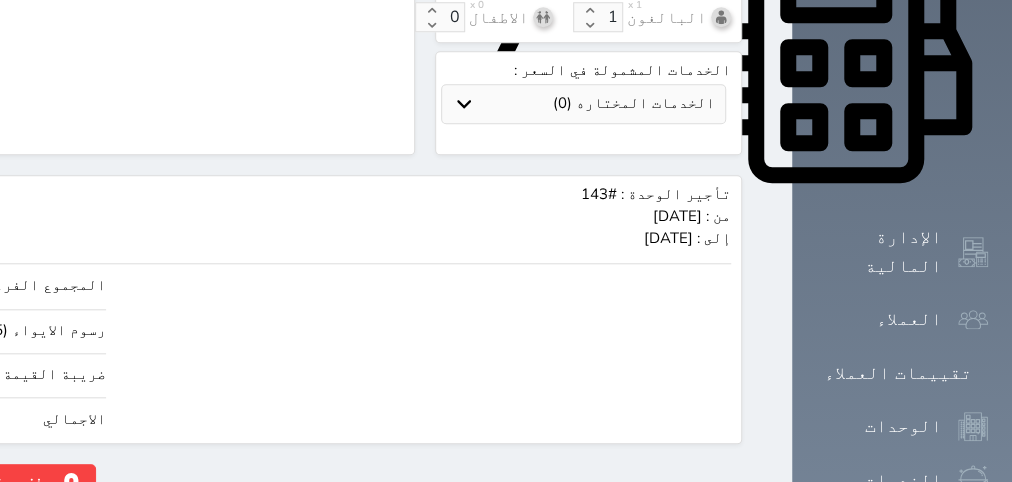 type on "5" 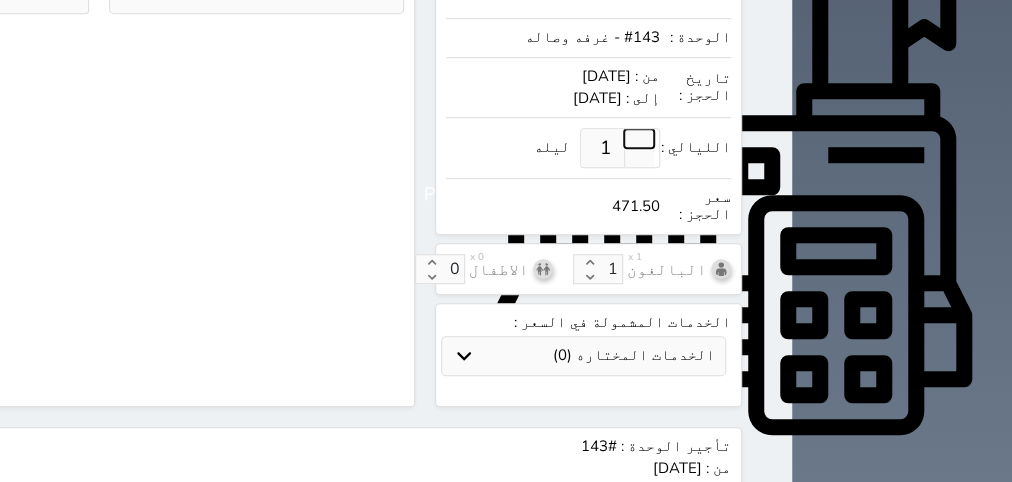 click at bounding box center [639, 138] 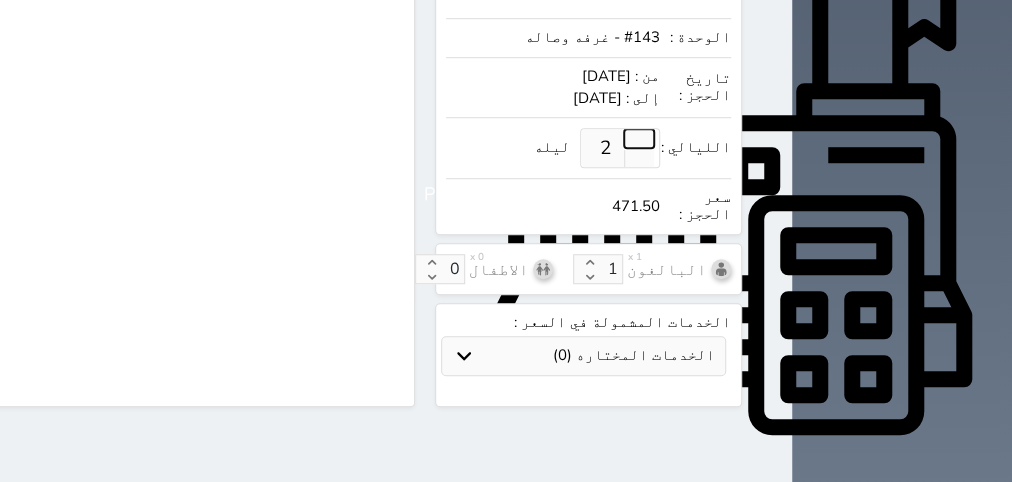 select on "4" 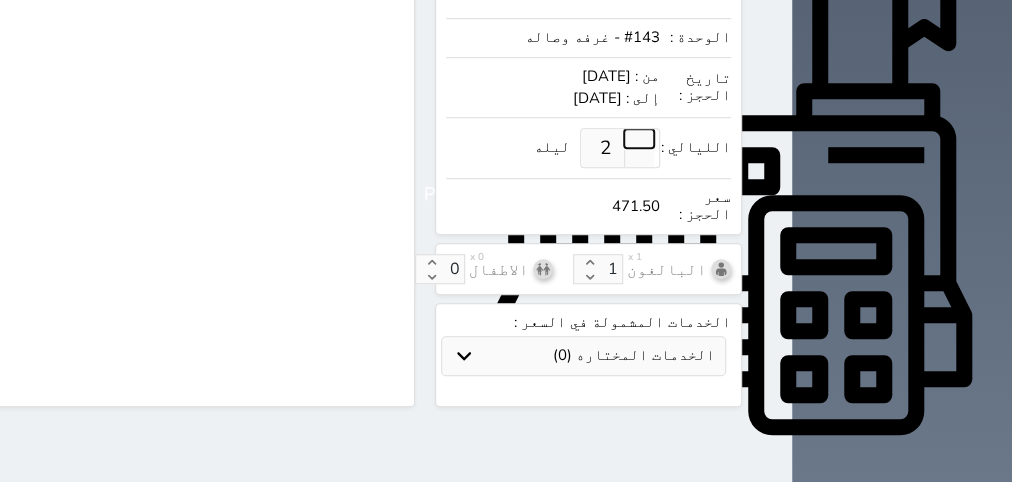 select on "304" 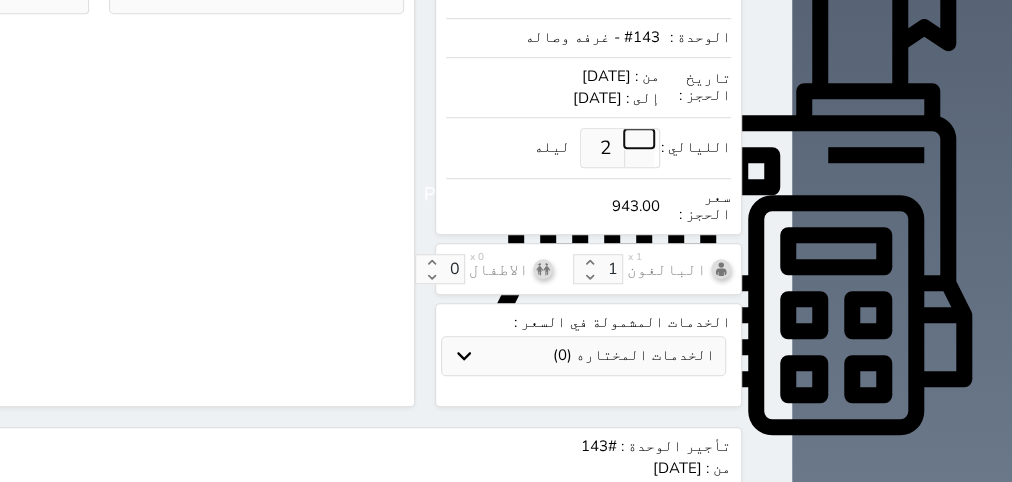 select 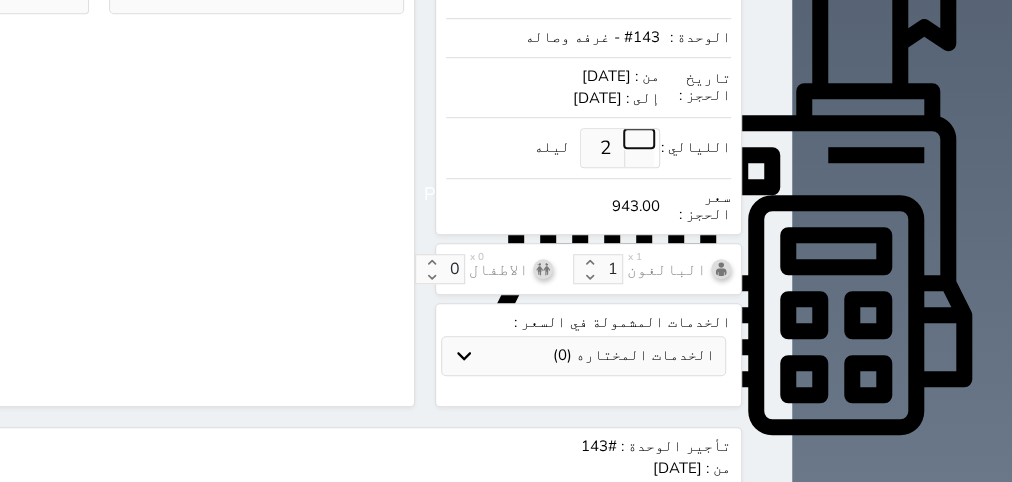 select on "79644" 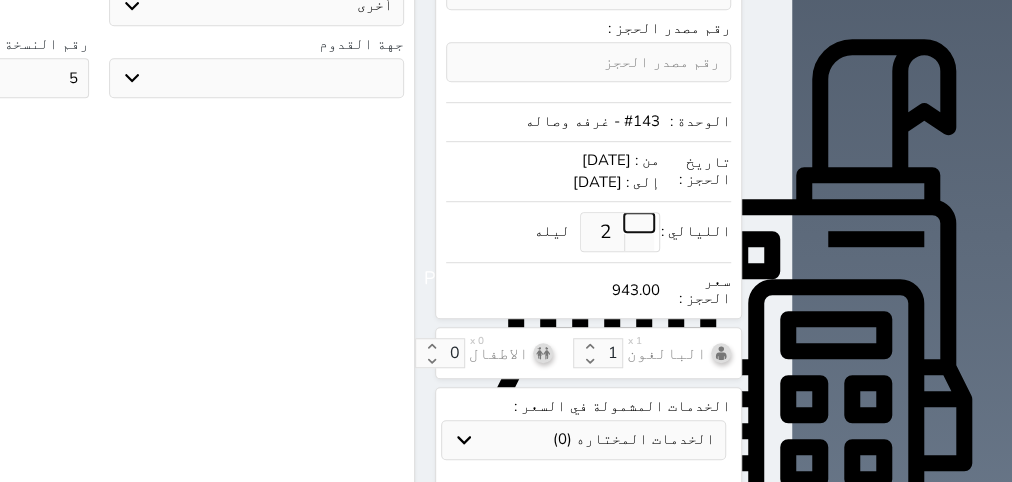 select 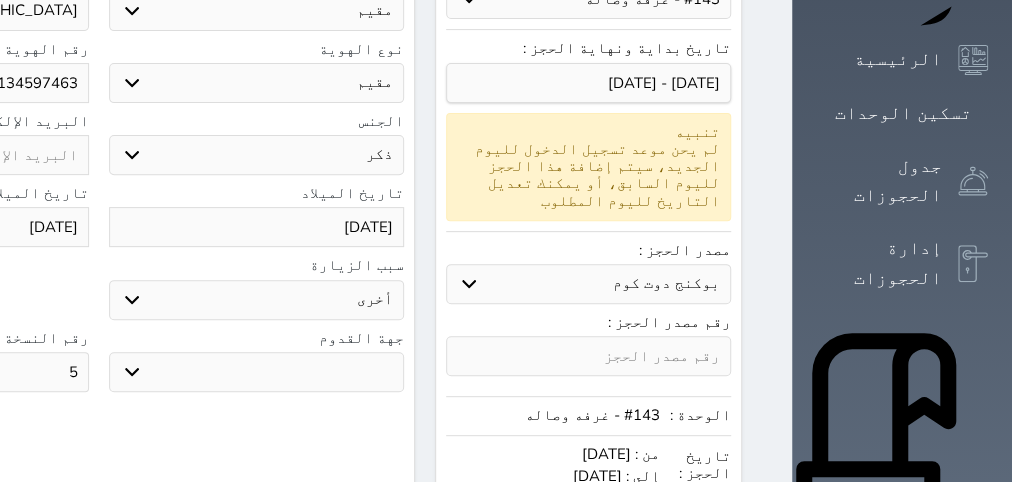 scroll, scrollTop: 462, scrollLeft: 0, axis: vertical 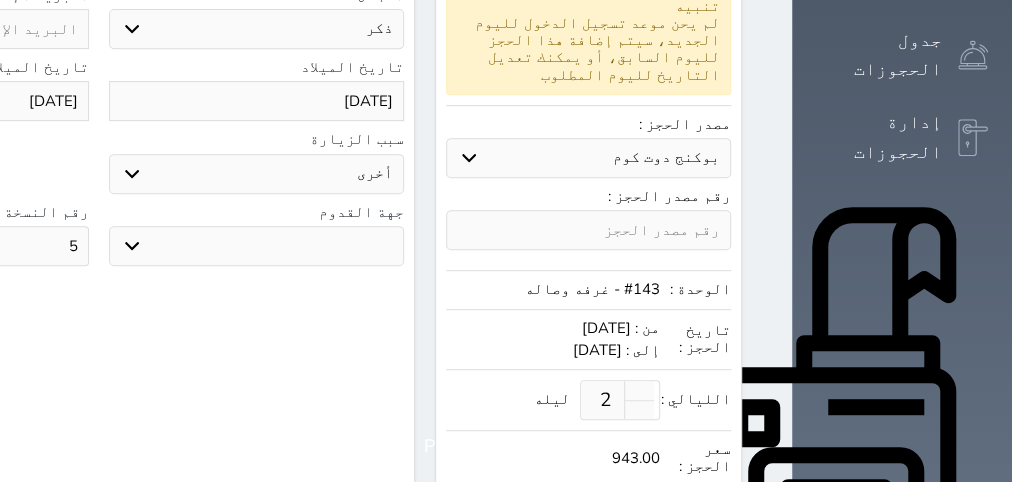click at bounding box center [588, 230] 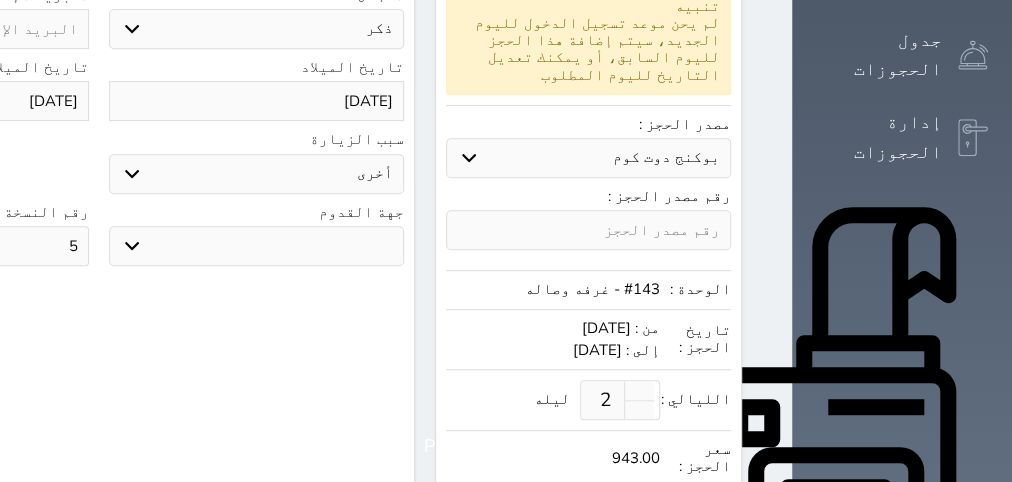 click on "بوكنج دوت كوم استقبال الموقع الإلكتروني بوكينج المسافر اكسبيديا مواقع التواصل الإجتماعي اويو اخرى" at bounding box center (588, 158) 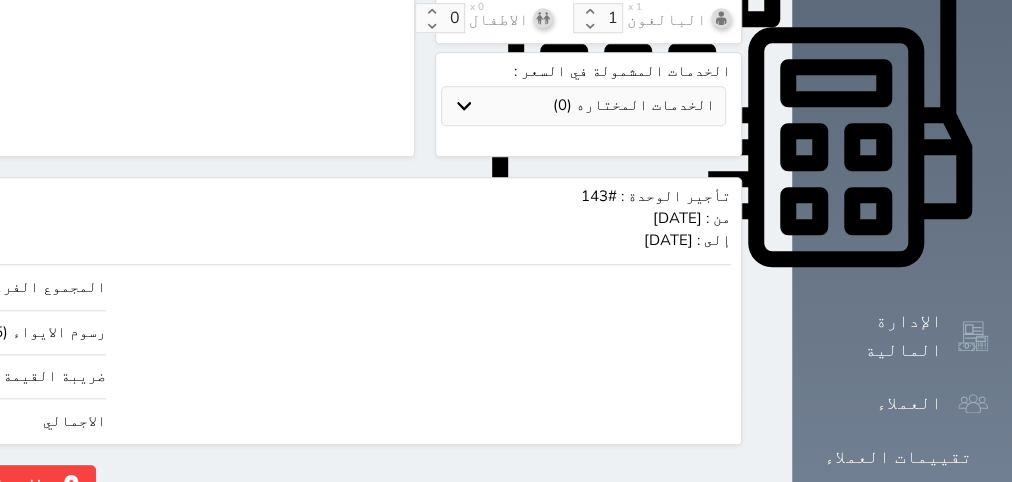 scroll, scrollTop: 900, scrollLeft: 0, axis: vertical 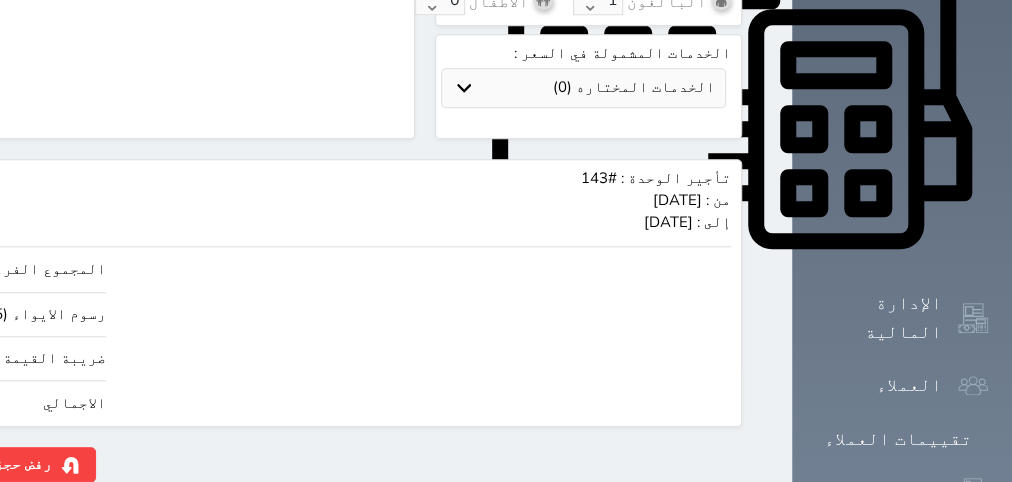 drag, startPoint x: 57, startPoint y: 367, endPoint x: 332, endPoint y: 357, distance: 275.18176 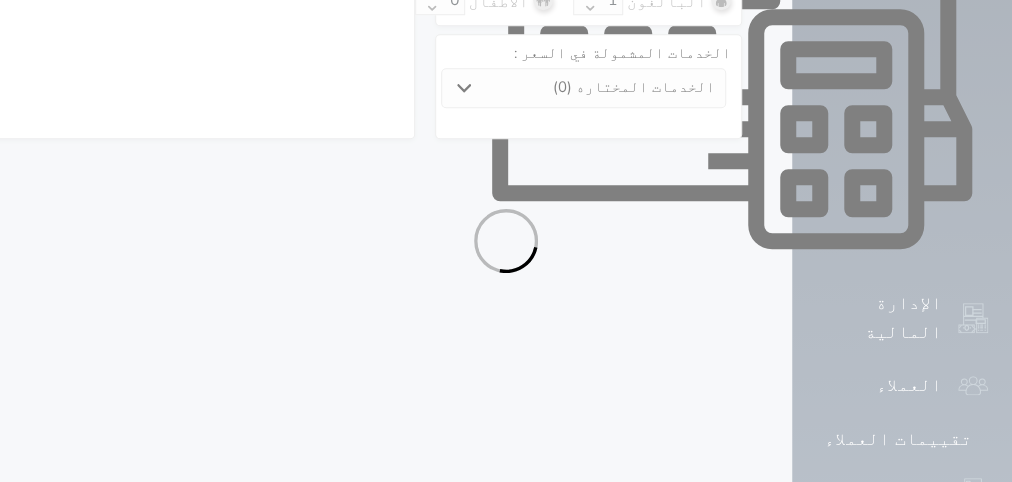 select on "4" 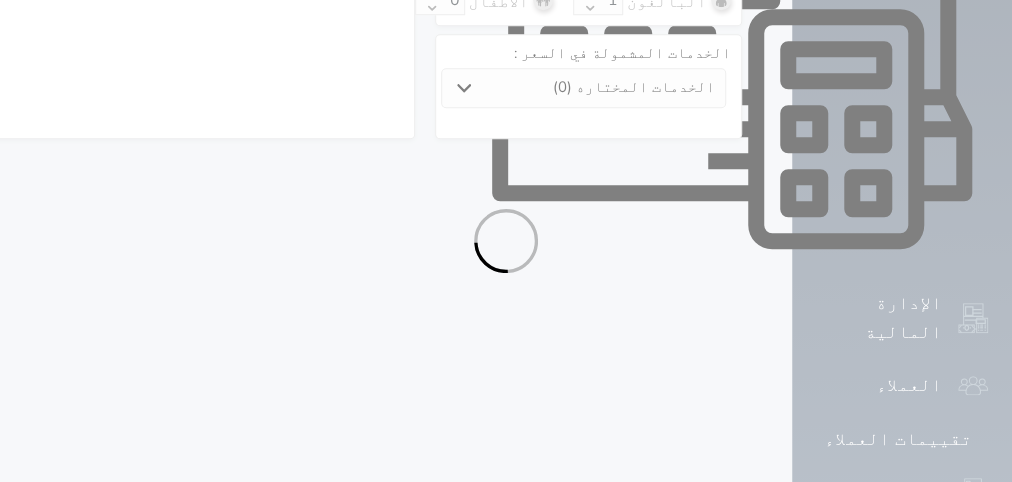 select on "304" 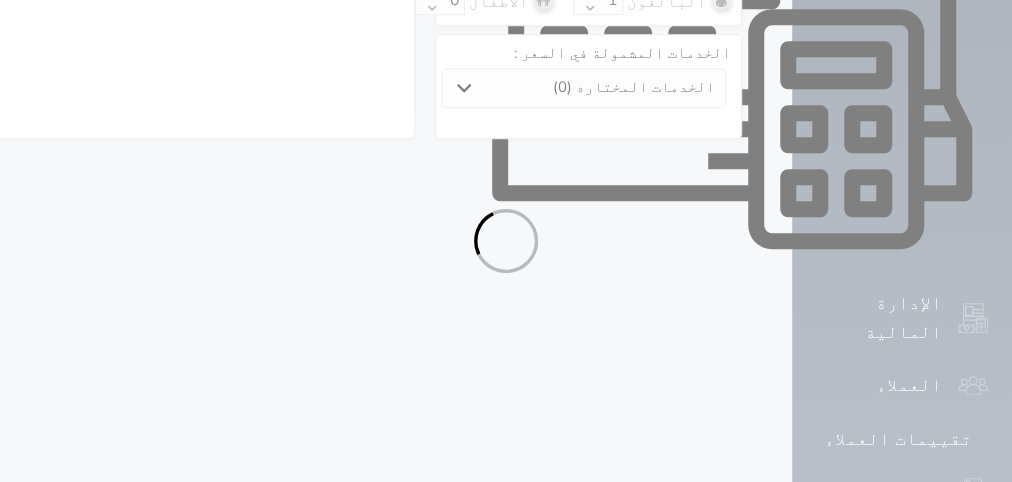 select on "4" 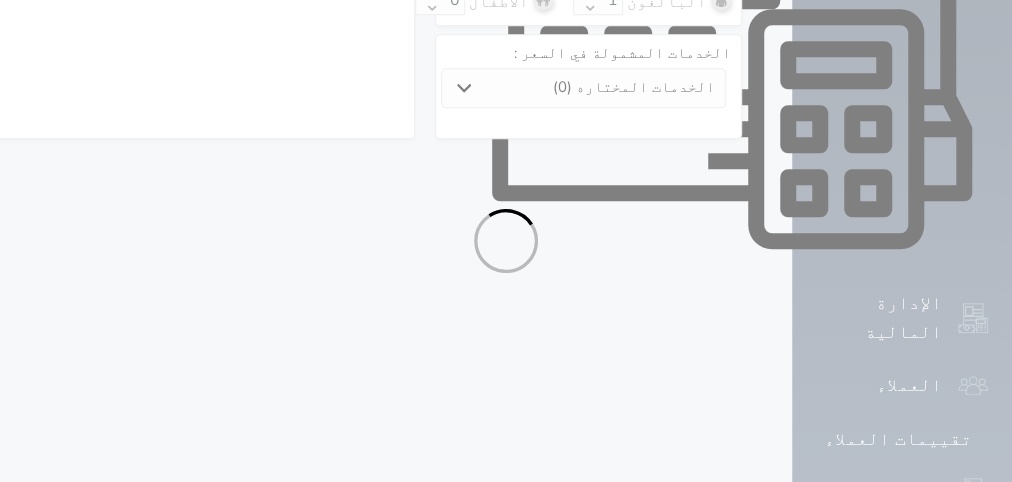 select on "7" 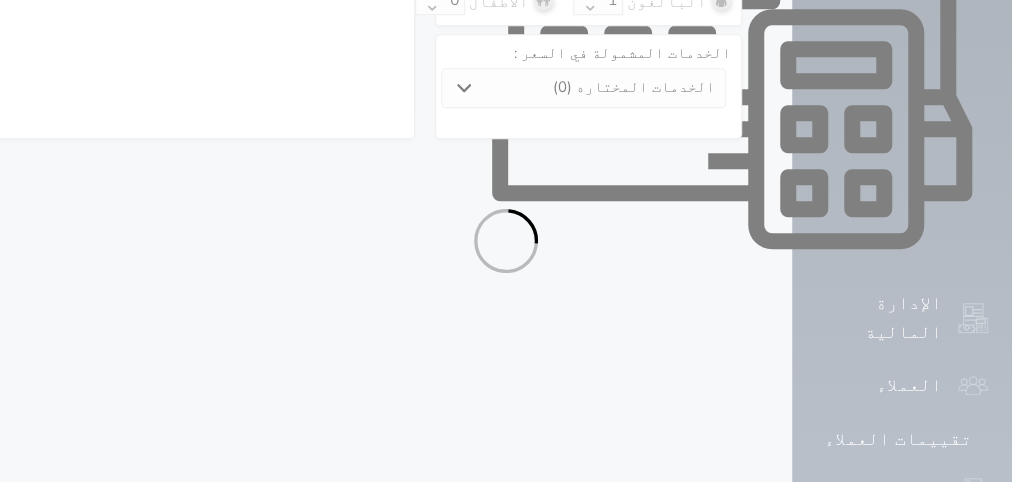 select 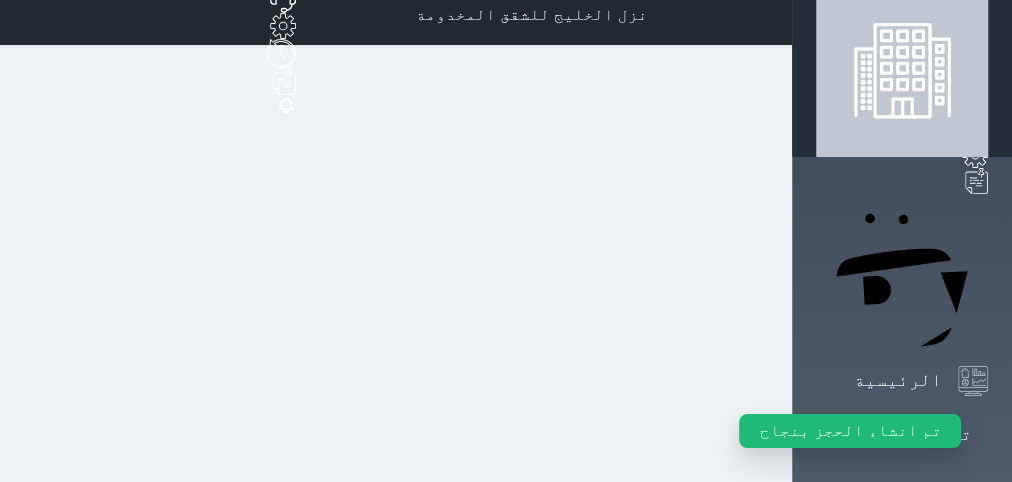 scroll, scrollTop: 0, scrollLeft: 0, axis: both 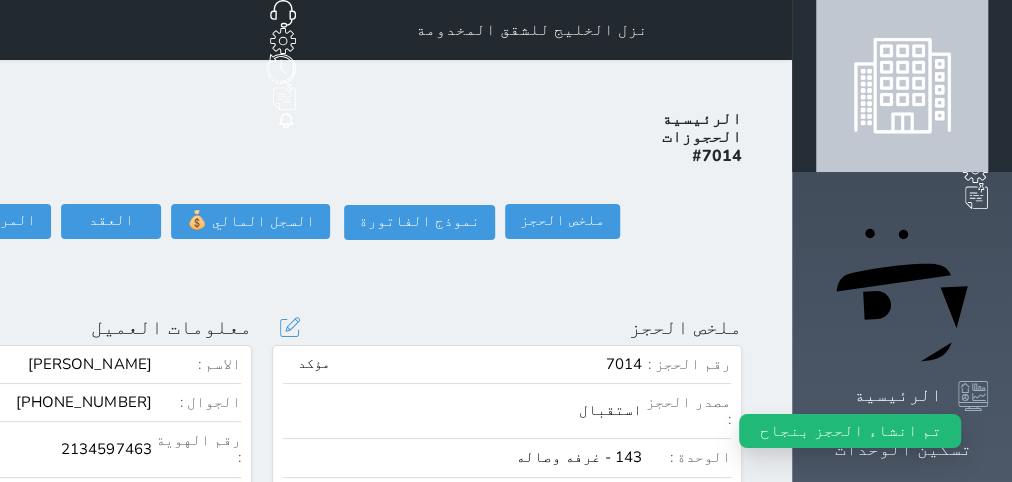 select 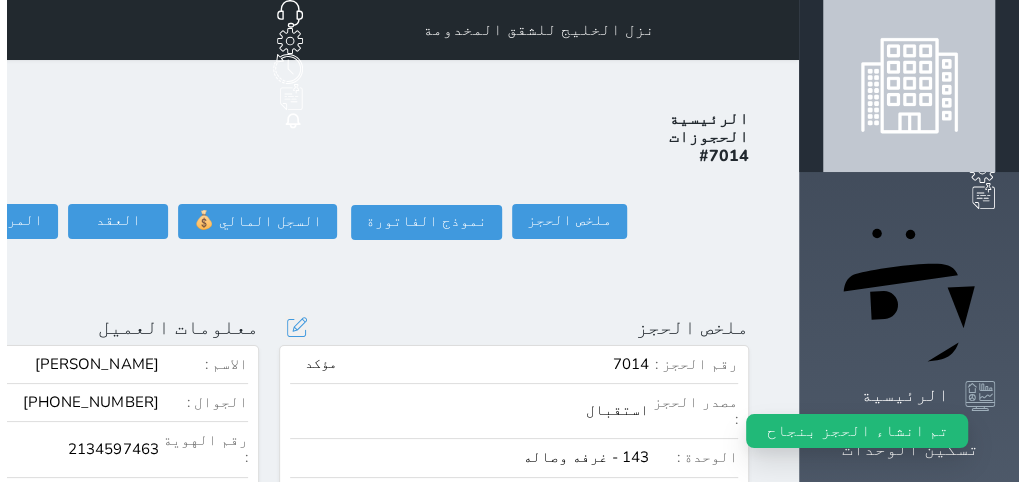 scroll, scrollTop: 126, scrollLeft: 0, axis: vertical 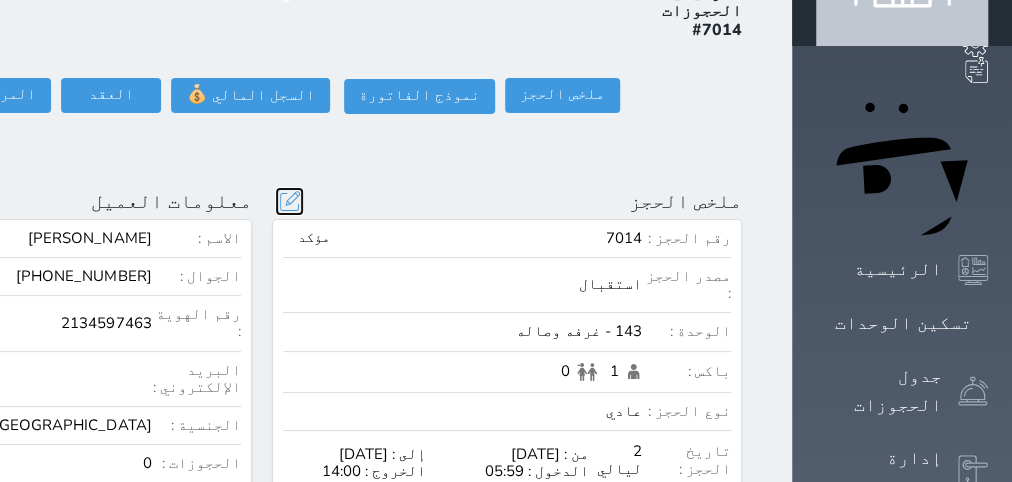 click at bounding box center [289, 201] 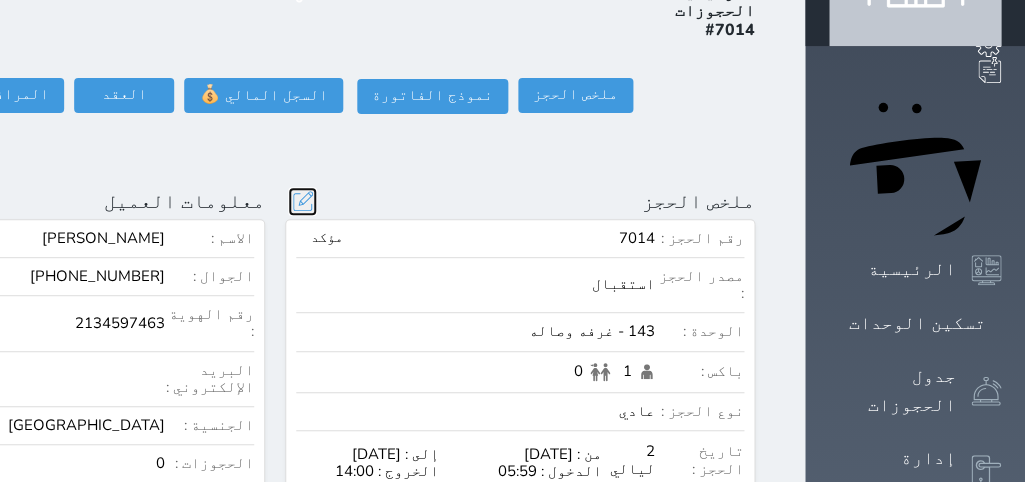 scroll, scrollTop: 44, scrollLeft: 0, axis: vertical 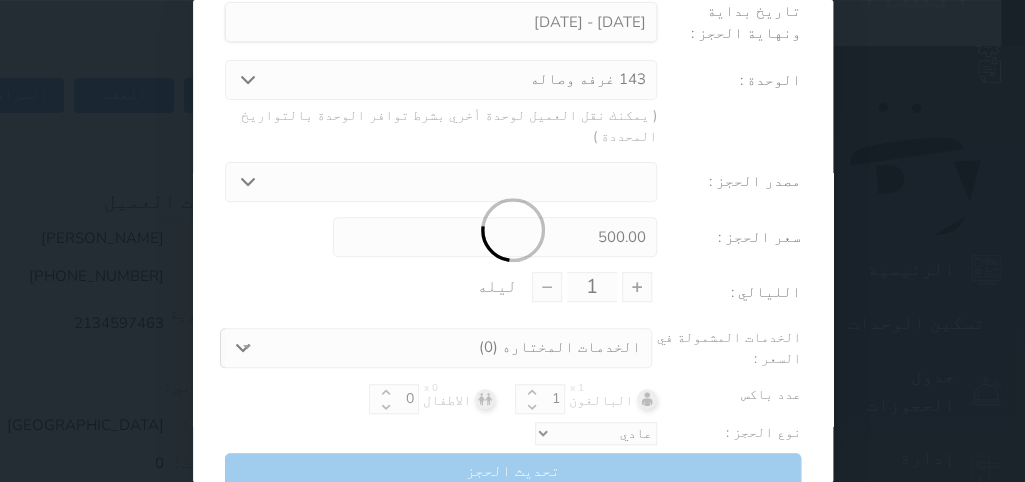 select on "3597" 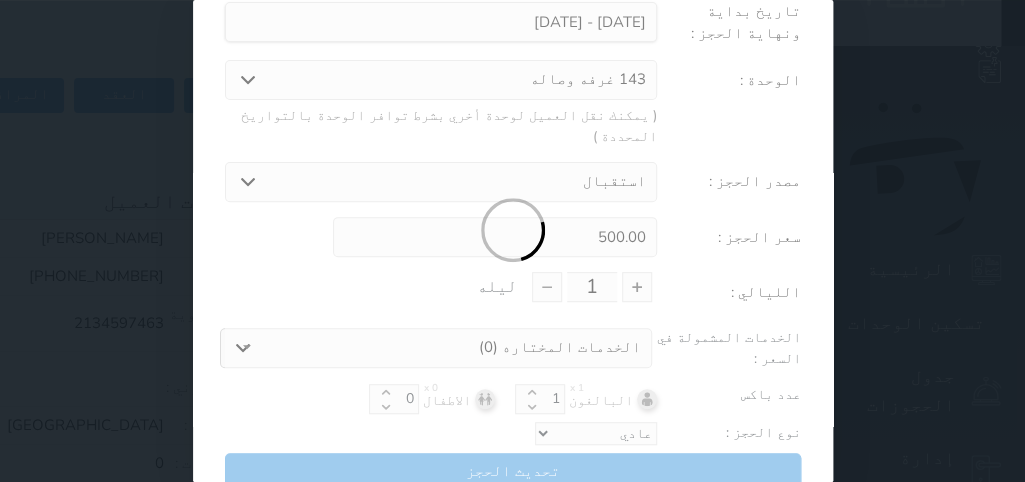 type on "2" 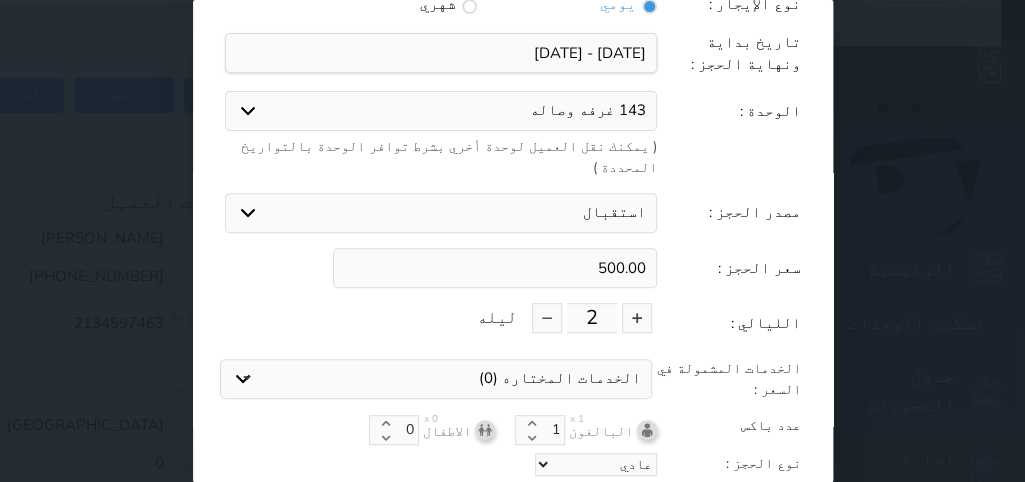 scroll, scrollTop: 0, scrollLeft: 0, axis: both 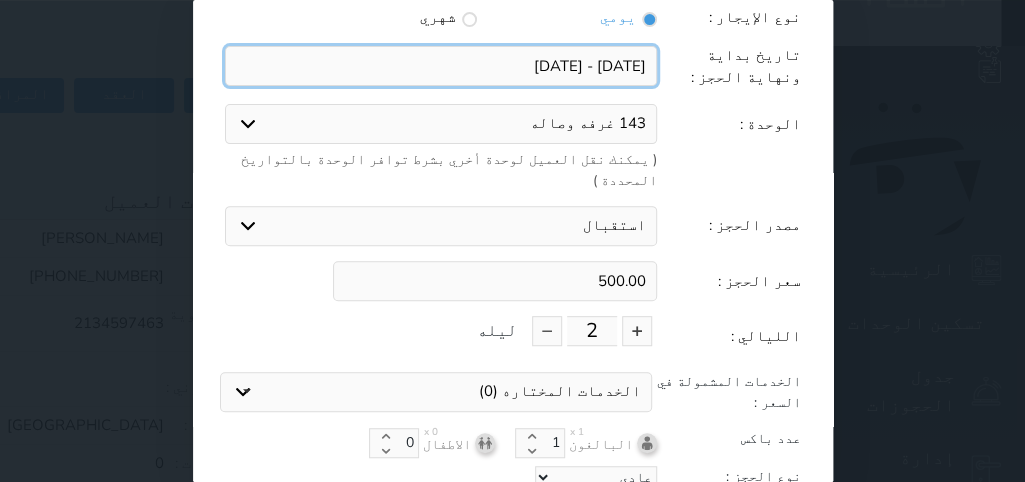 click at bounding box center [441, 66] 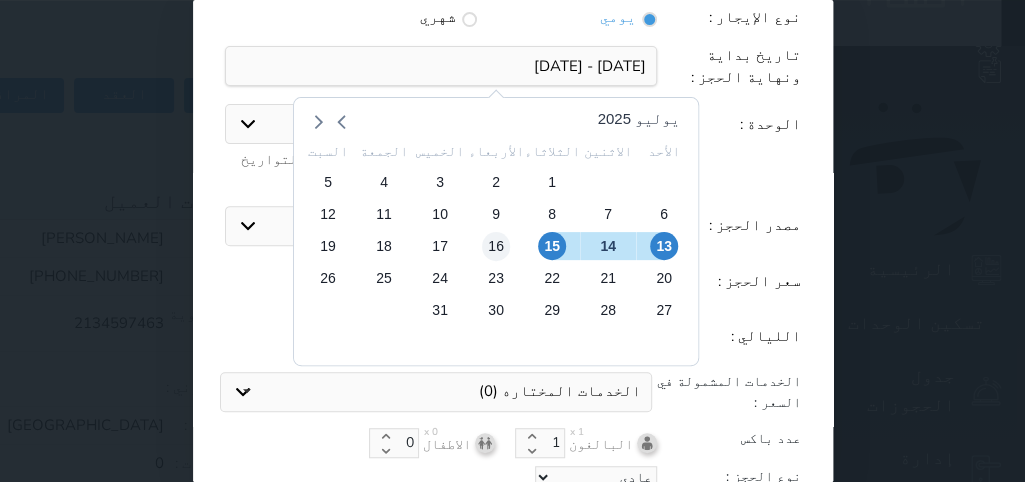 click on "16" at bounding box center [495, 246] 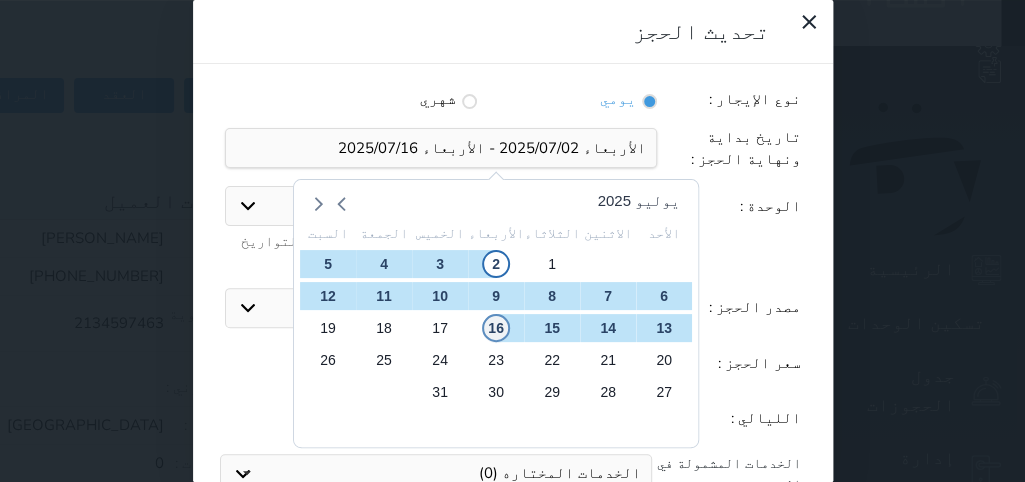 scroll, scrollTop: 82, scrollLeft: 0, axis: vertical 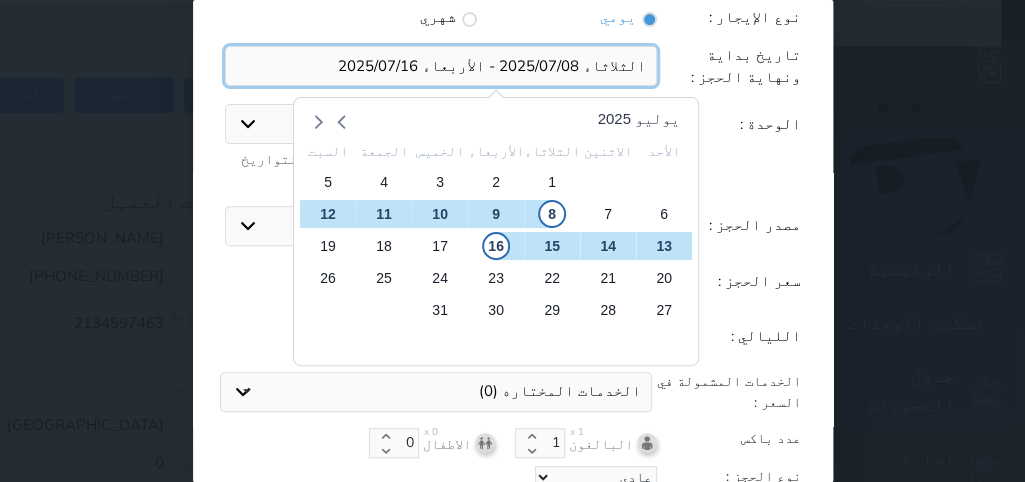click at bounding box center [441, 66] 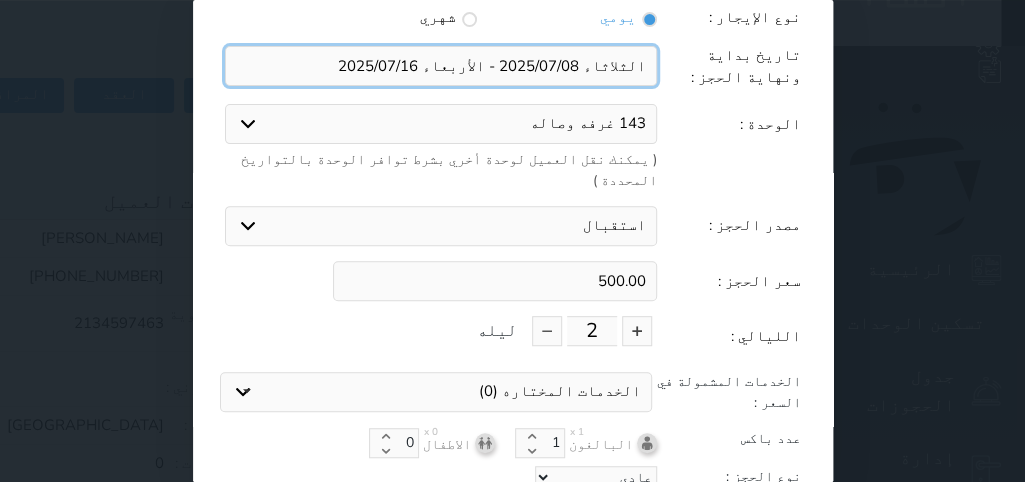 click at bounding box center (441, 66) 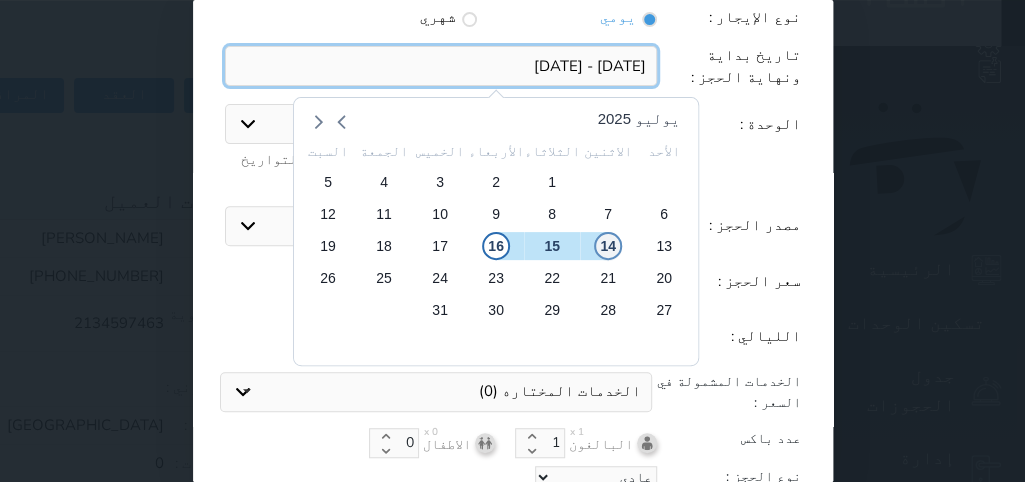 type on "الاثنين [DATE] - الأربعاء [DATE]" 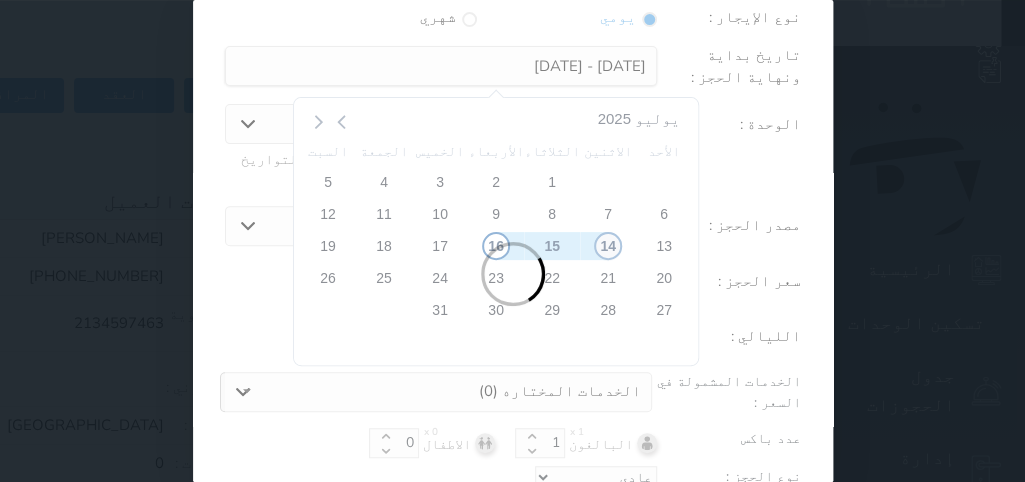 click on "نوع الإيجار :     يومي     شهري   تاريخ بداية ونهاية الحجز :   يوليو 2025 الأحد الاثنين الثلاثاء الأربعاء الخميس الجمعة السبت 29 30 1 2 3 4 5 6 7 8 9 10 11 12 13 14 15 16 17 18 19 20 21 22 23 24 25 26 27 28 29 30 31 1 2 3 4 5 6 7 8 9   الوحدة :   143 غرفه وصاله   161 شقة أرضي غرفتين نوم وغرفة مجلس عربي 131 شقة أرضي غرفتين نوم وغرفة مجلس عربي 112 شقة دور أول (ثلاث غرف نوم + مطبخ + صالة) 132 شقة دور أول (ثلاث غرف نوم + مطبخ + صالة) 142 شقة دور أول (ثلاث غرف نوم + مطبخ + صالة) 101 شقة منفصلة دور أول 144 غرفتين نوم 104 غرفتين نوم 107 غرفه وشرفه 108 غرفة نوم سرير مزدوج 113 غرفه ومجلس 123 غرفه وصاله 133 غرفه وصاله 153 غرفه وصاله 163 غرفه وصاله 5 مبنى (5) 103 103" at bounding box center [513, 274] 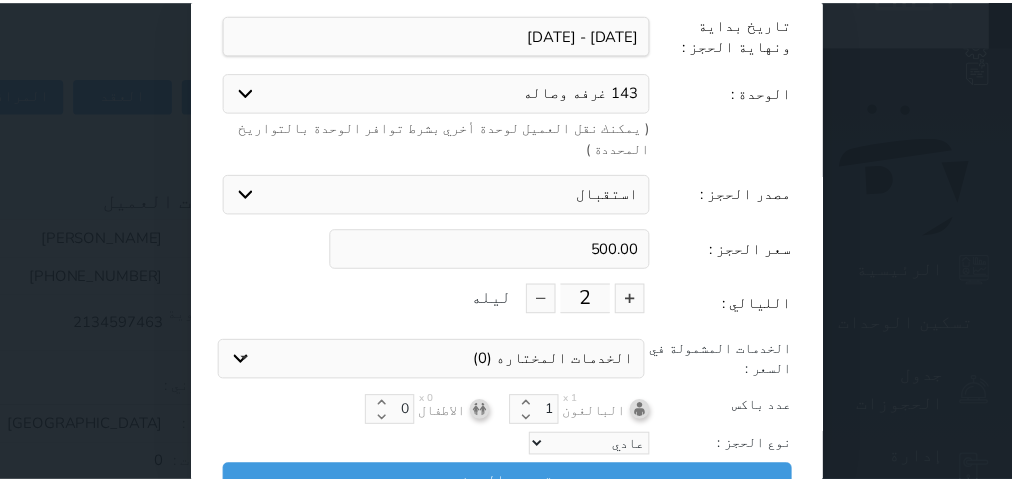 scroll, scrollTop: 44, scrollLeft: 0, axis: vertical 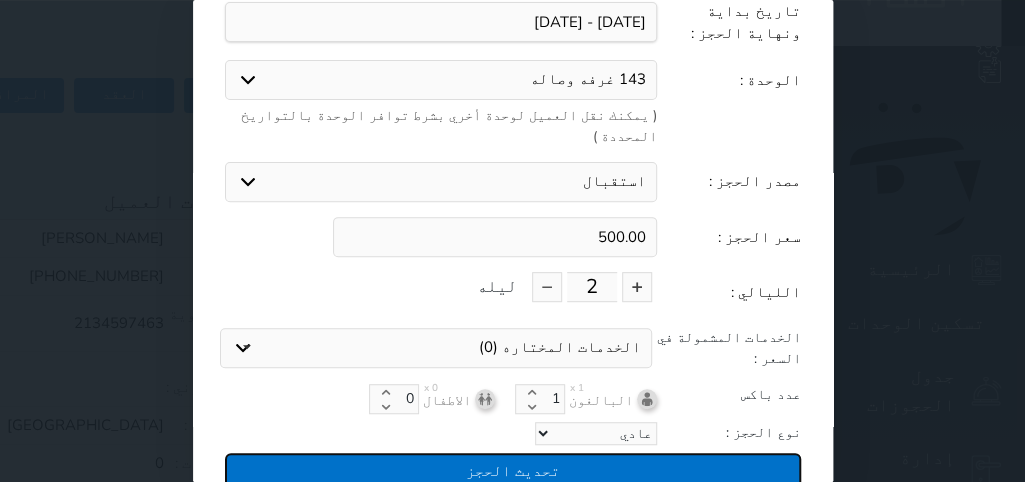 click on "تحديث الحجز" at bounding box center (513, 470) 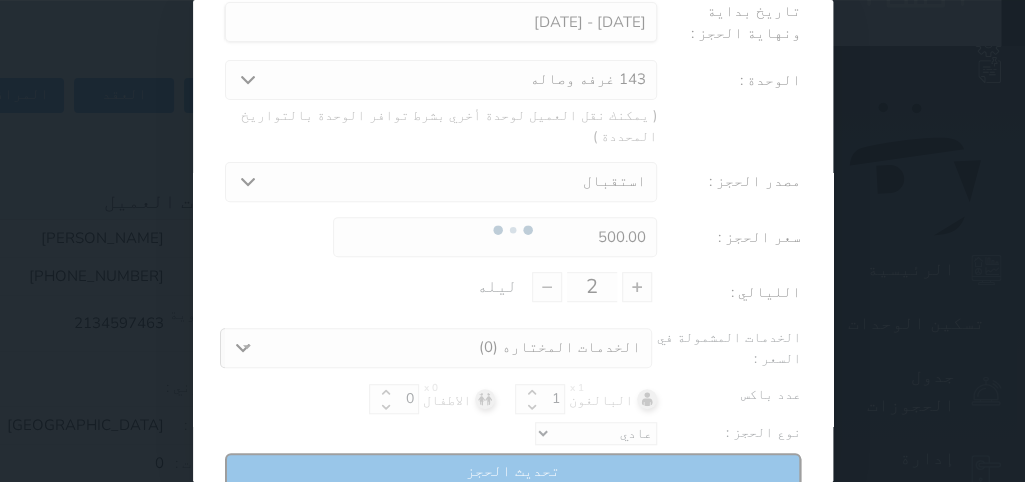 type on "500" 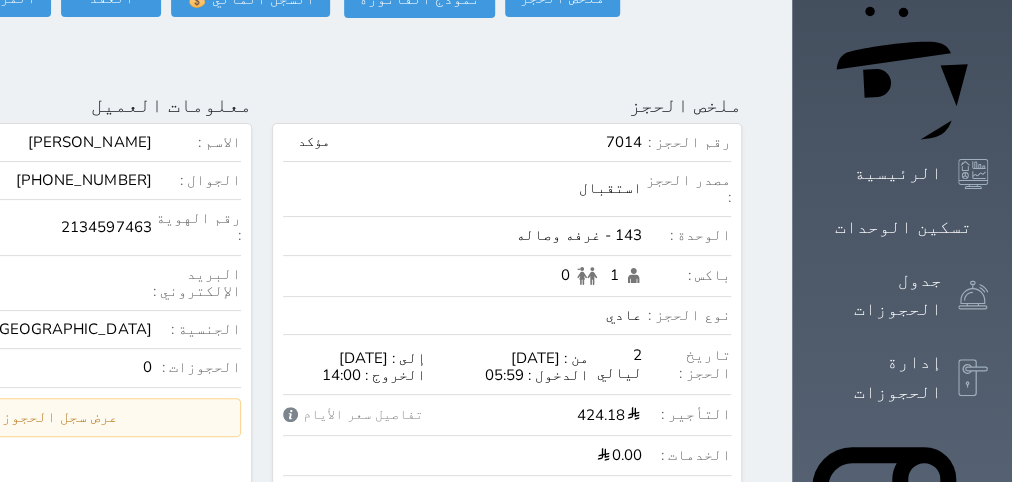 scroll, scrollTop: 378, scrollLeft: 0, axis: vertical 